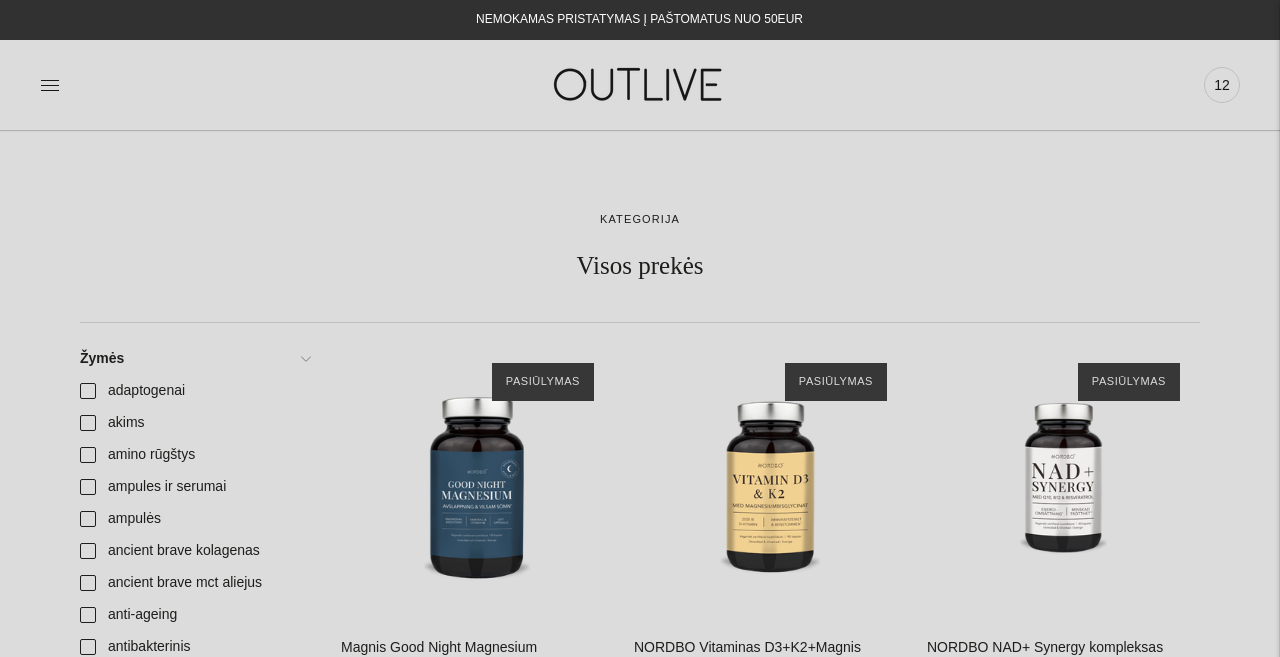 scroll, scrollTop: 23697, scrollLeft: 0, axis: vertical 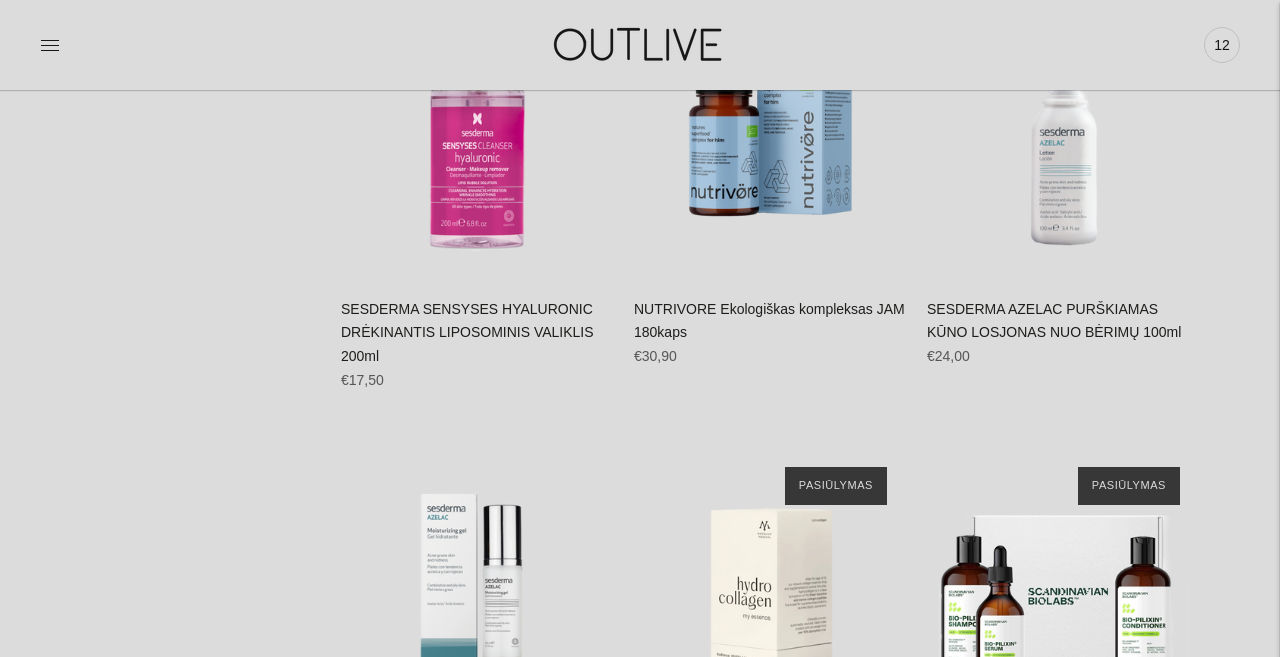 click 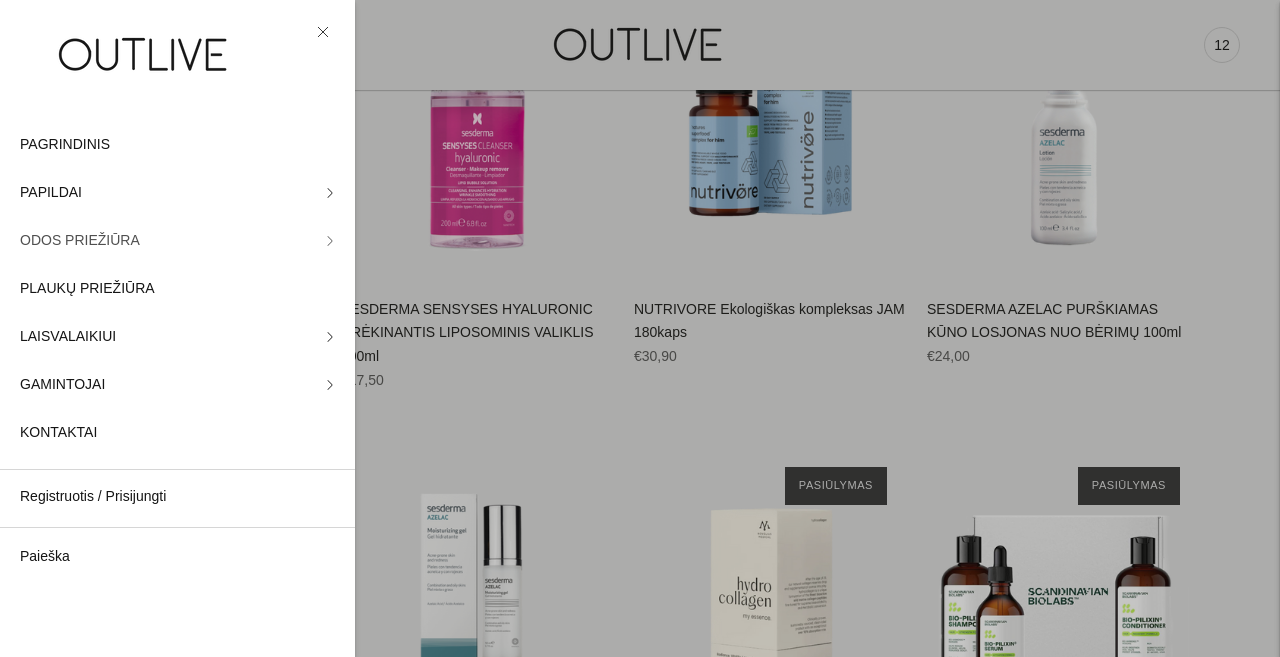 click on "ODOS PRIEŽIŪRA" at bounding box center (80, 241) 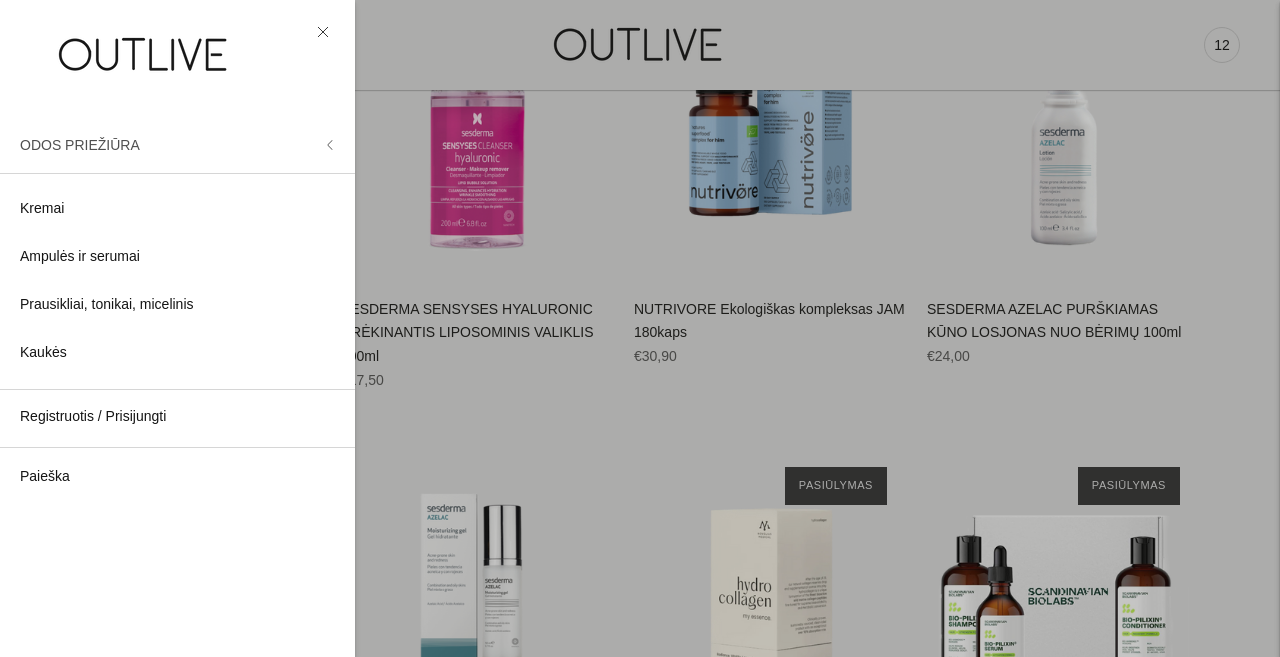 click on "ODOS PRIEŽIŪRA" at bounding box center (177, 145) 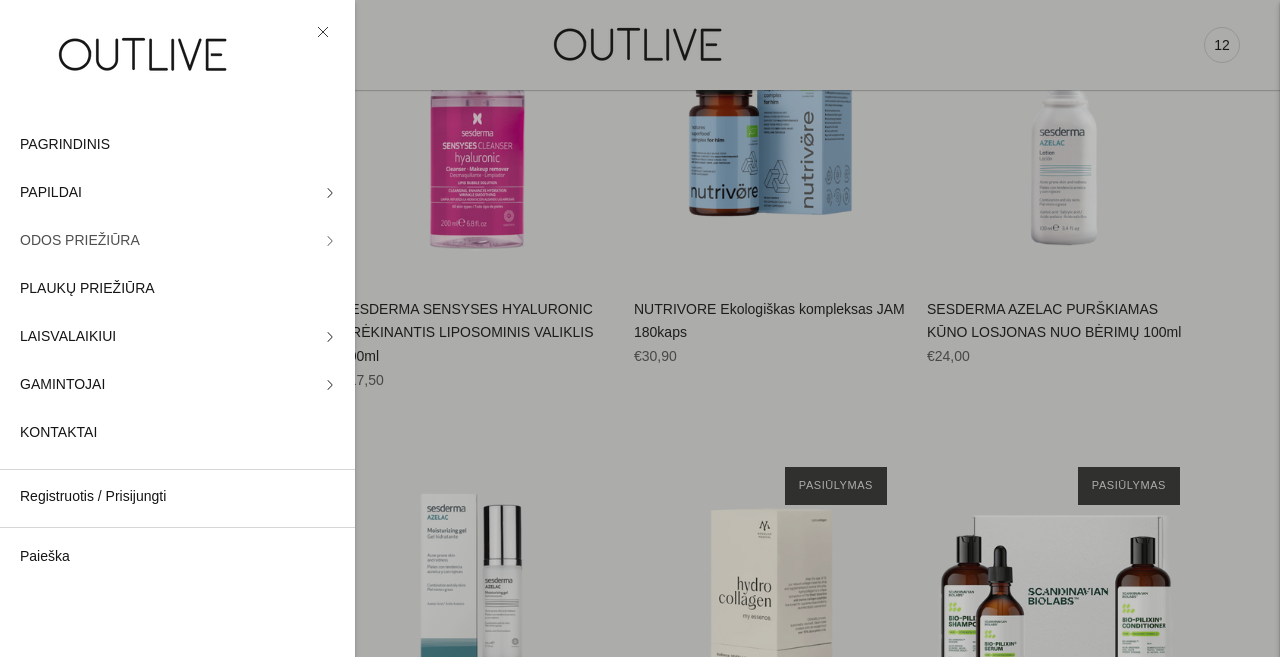 click on "ODOS PRIEŽIŪRA" at bounding box center (177, 241) 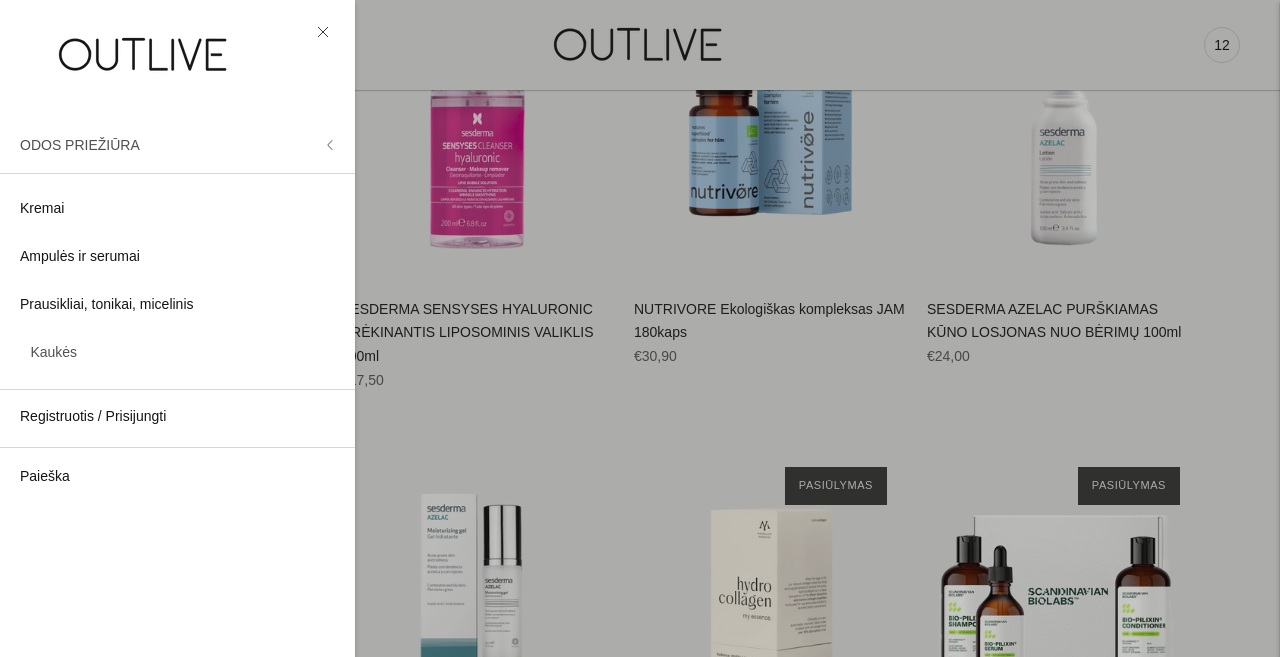 click on "ODOS PRIEŽIŪRA" at bounding box center [80, 145] 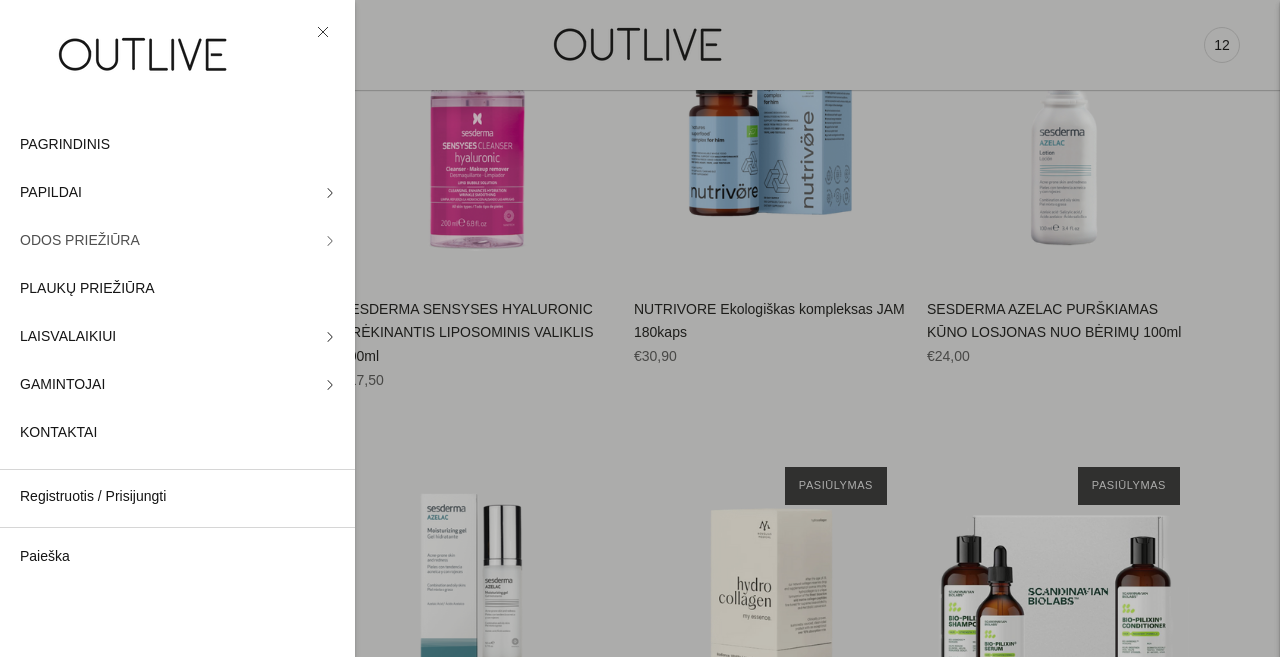 click on "ODOS PRIEŽIŪRA" at bounding box center (177, 241) 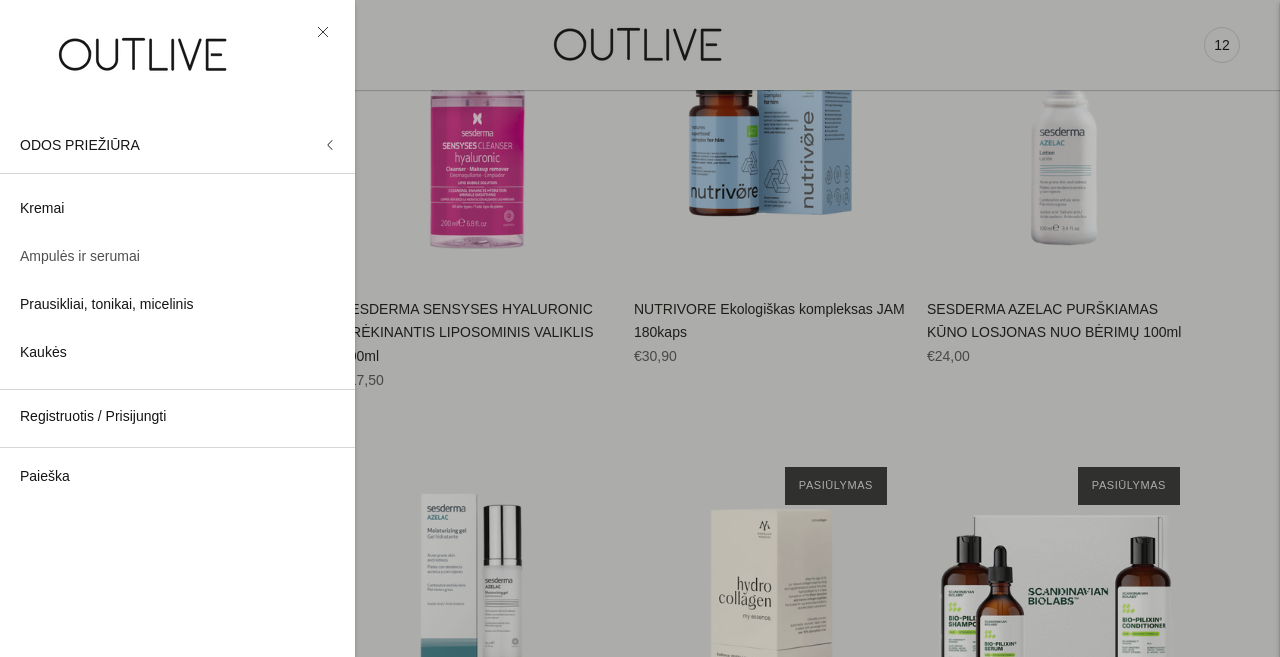 click on "Ampulės ir serumai" at bounding box center [80, 257] 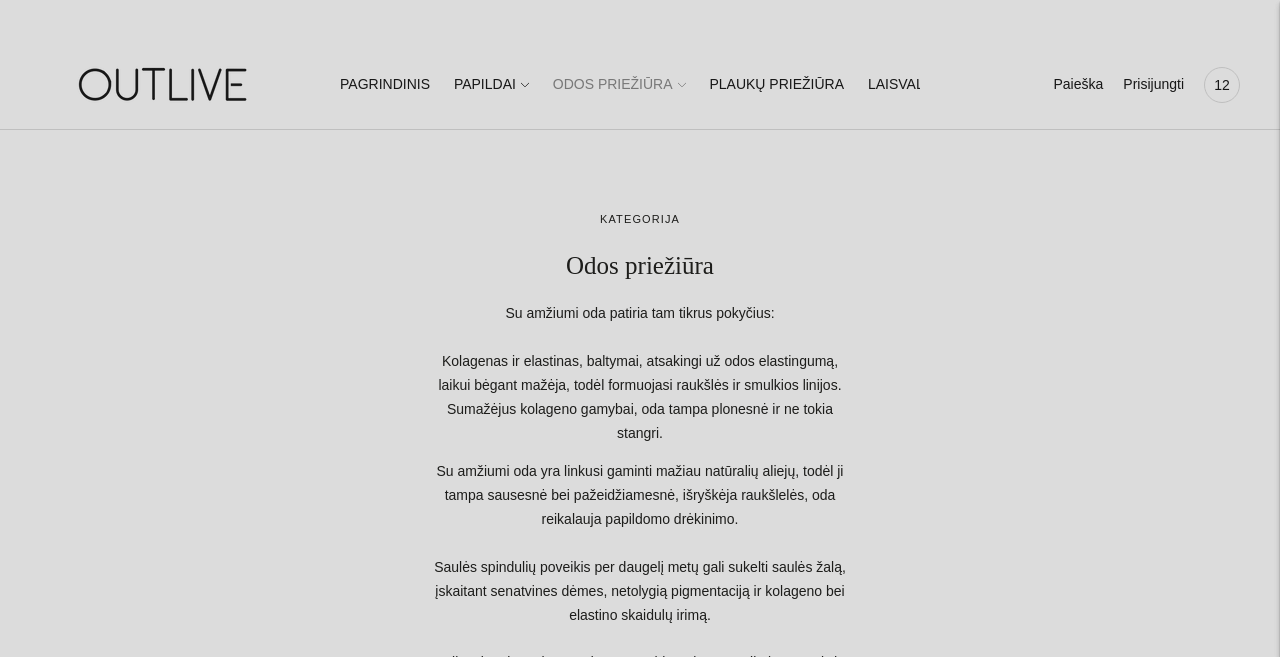 scroll, scrollTop: 0, scrollLeft: 0, axis: both 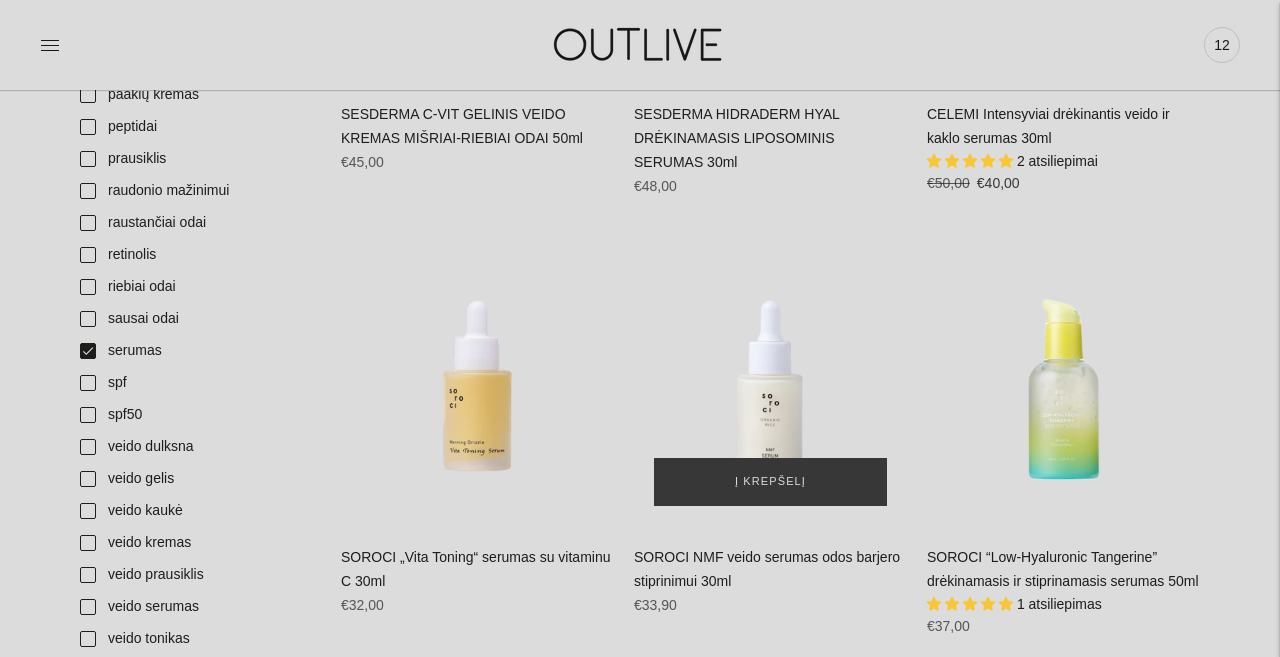 click at bounding box center (770, 389) 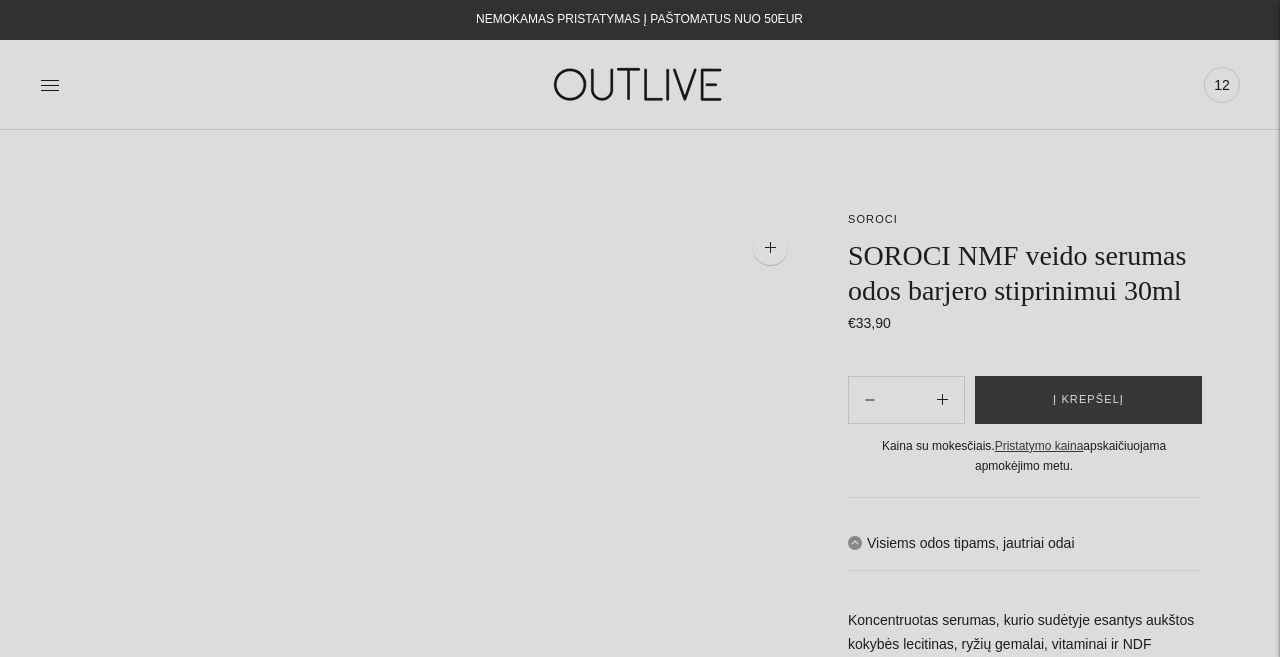 scroll, scrollTop: 0, scrollLeft: 0, axis: both 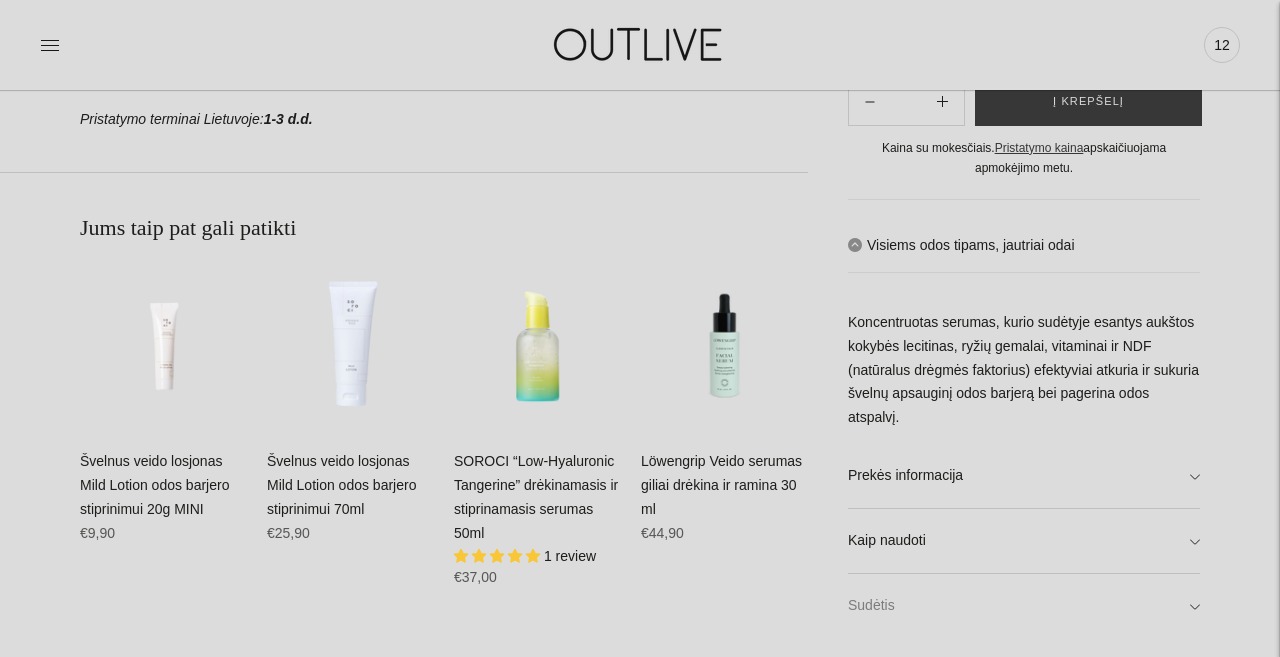 click on "Sudėtis" at bounding box center [1024, 606] 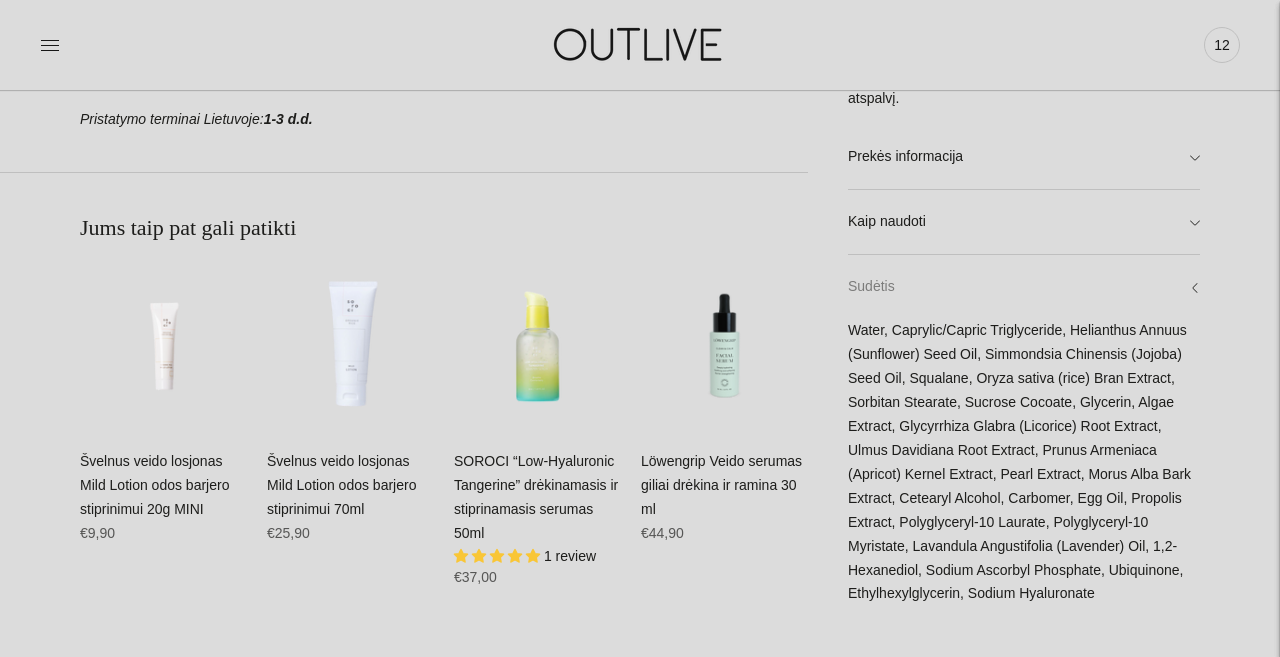 scroll, scrollTop: 1234, scrollLeft: 0, axis: vertical 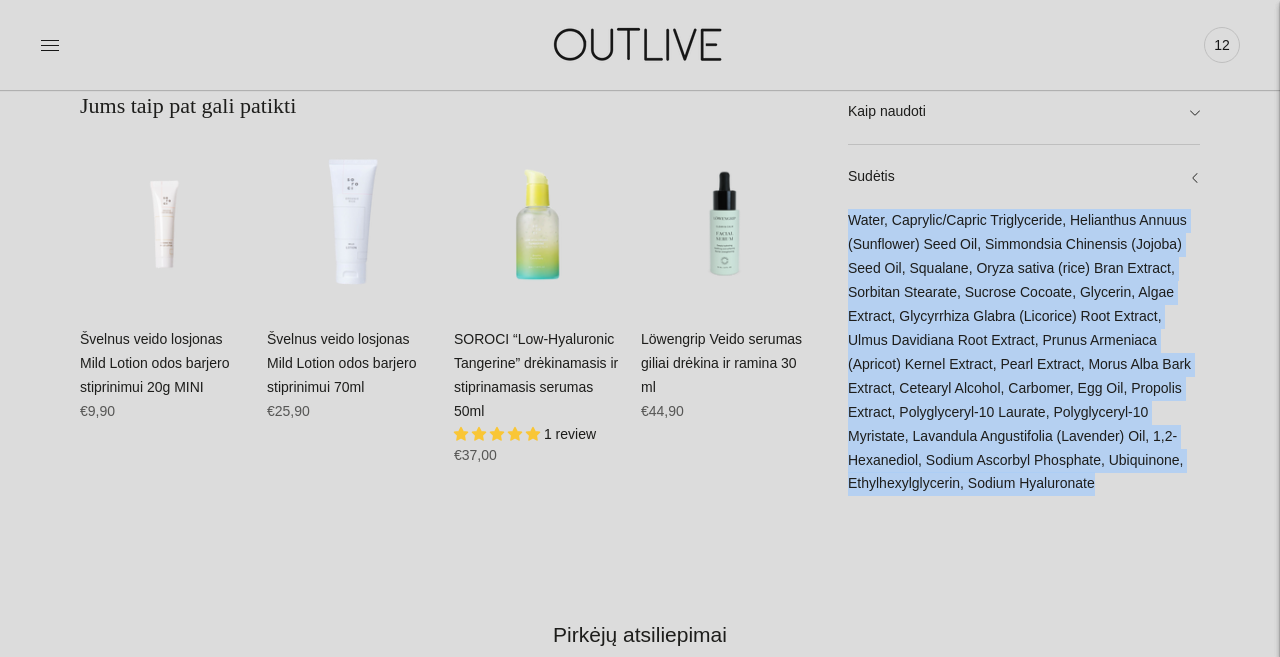 drag, startPoint x: 846, startPoint y: 200, endPoint x: 1045, endPoint y: 481, distance: 344.32834 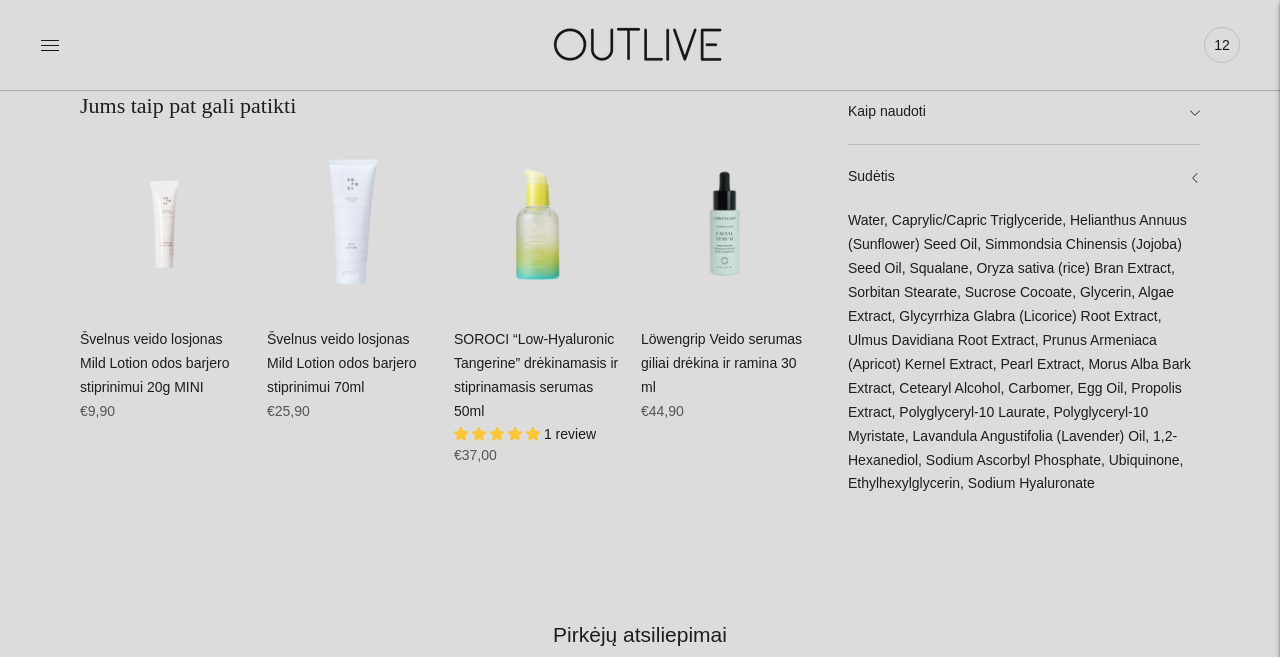 click on "**********" at bounding box center [404, 283] 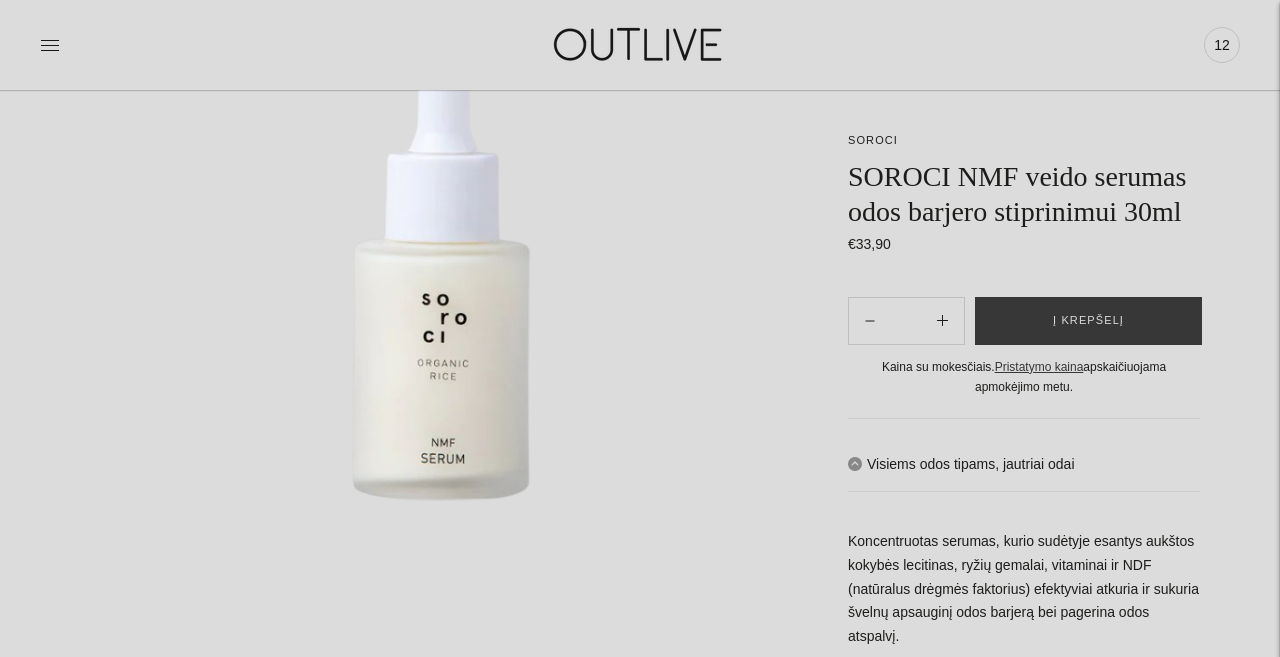 scroll, scrollTop: 301, scrollLeft: 0, axis: vertical 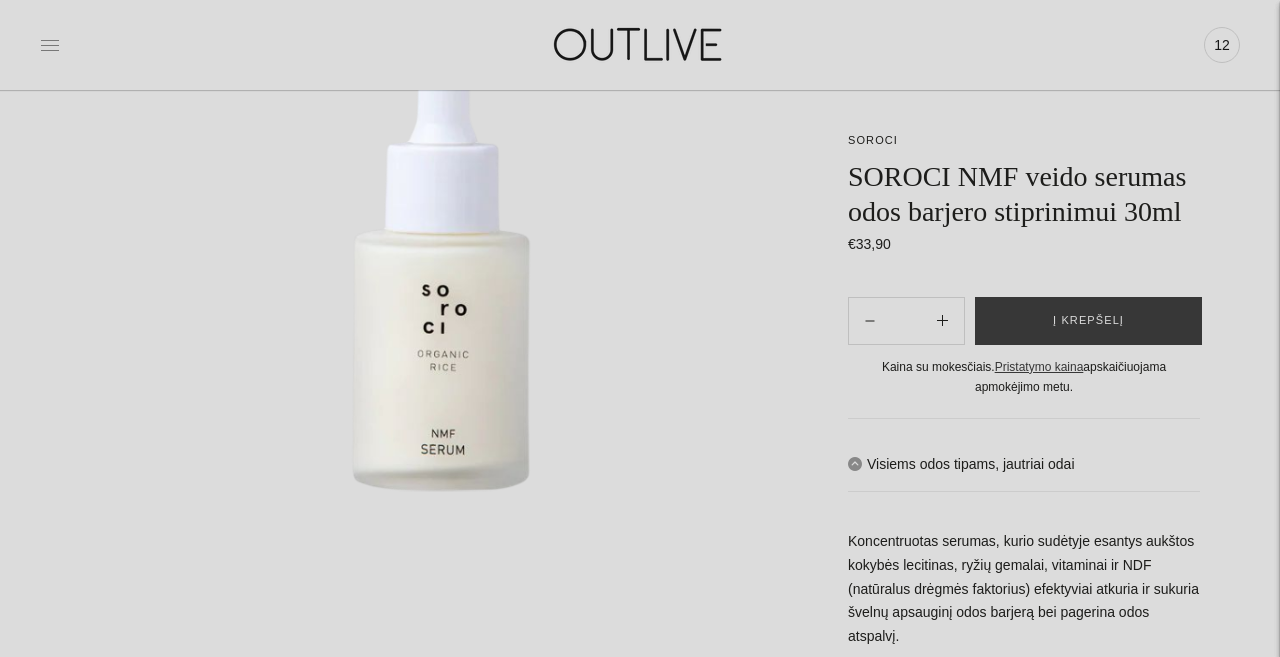 click 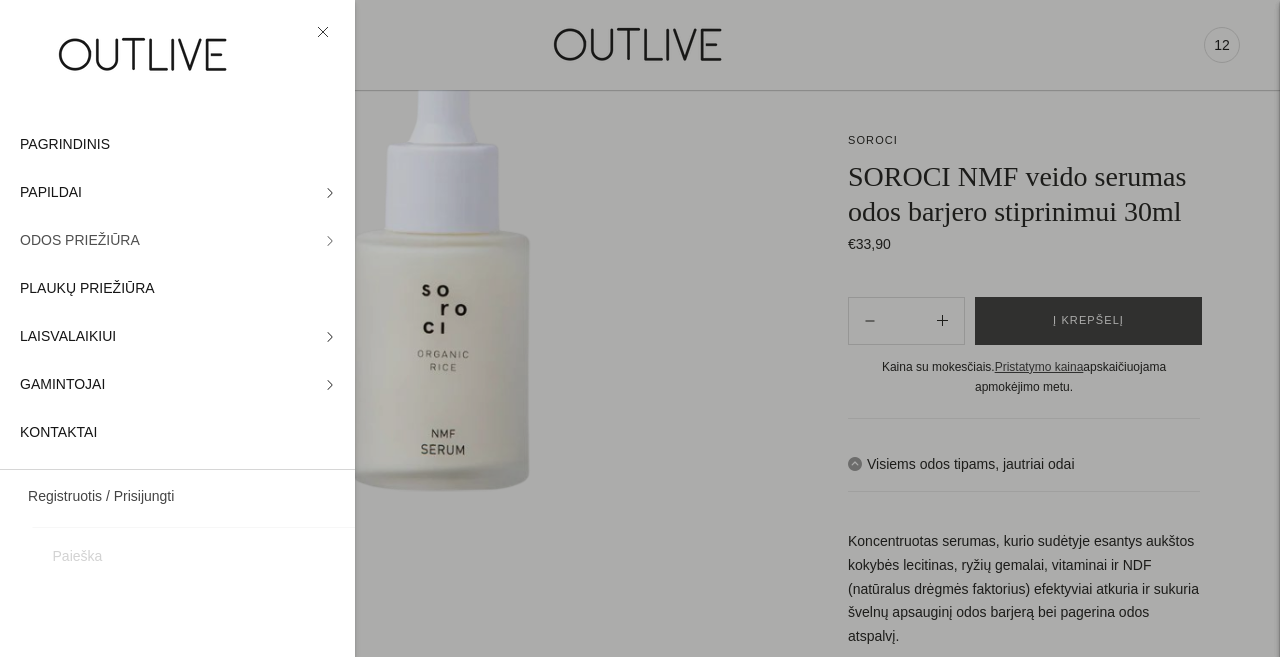 click on "ODOS PRIEŽIŪRA" at bounding box center [80, 241] 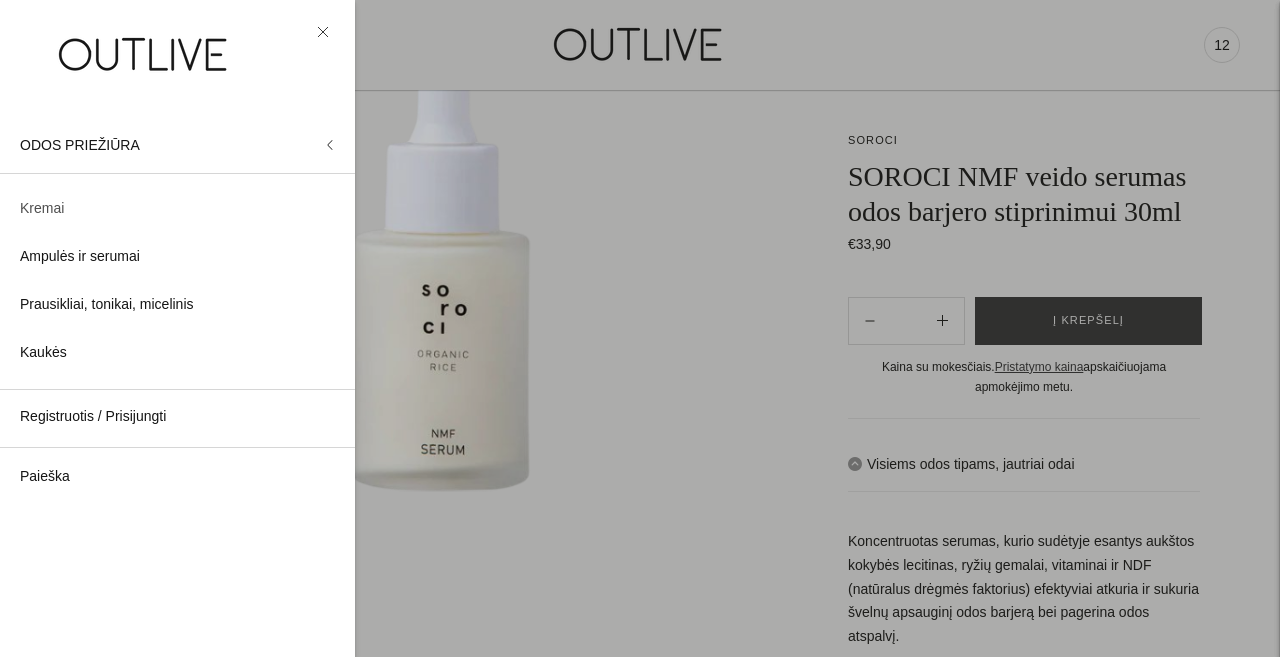 click on "Kremai" at bounding box center [42, 209] 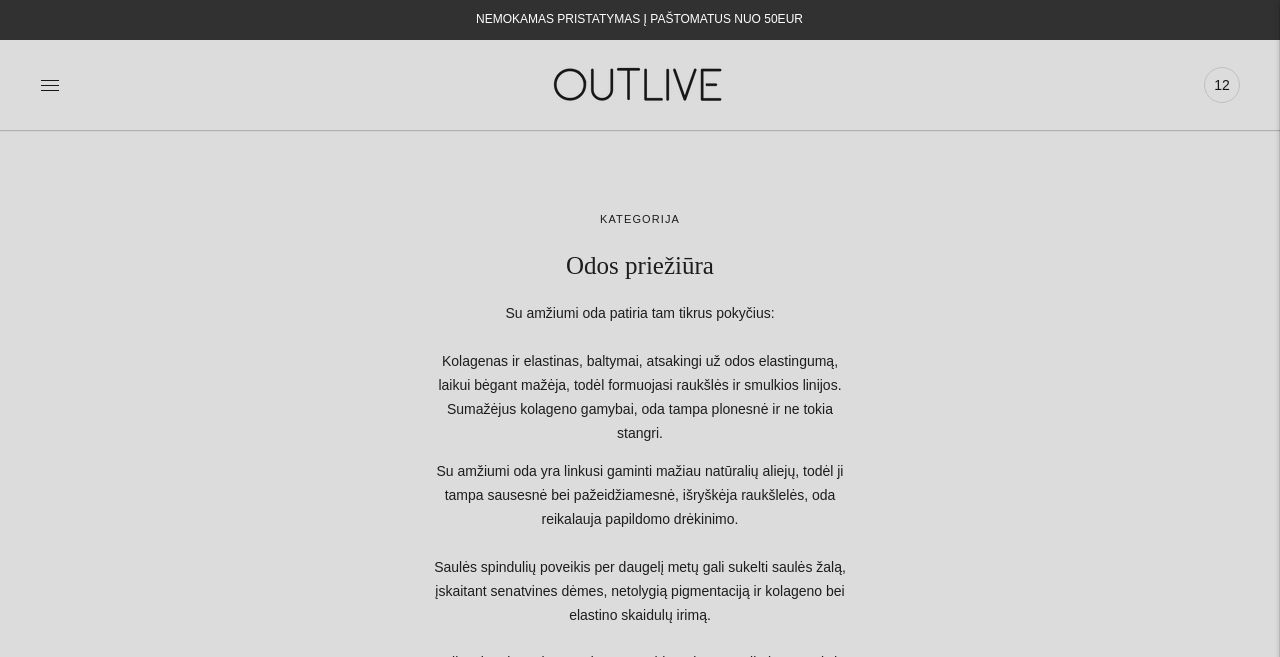 scroll, scrollTop: 924, scrollLeft: 0, axis: vertical 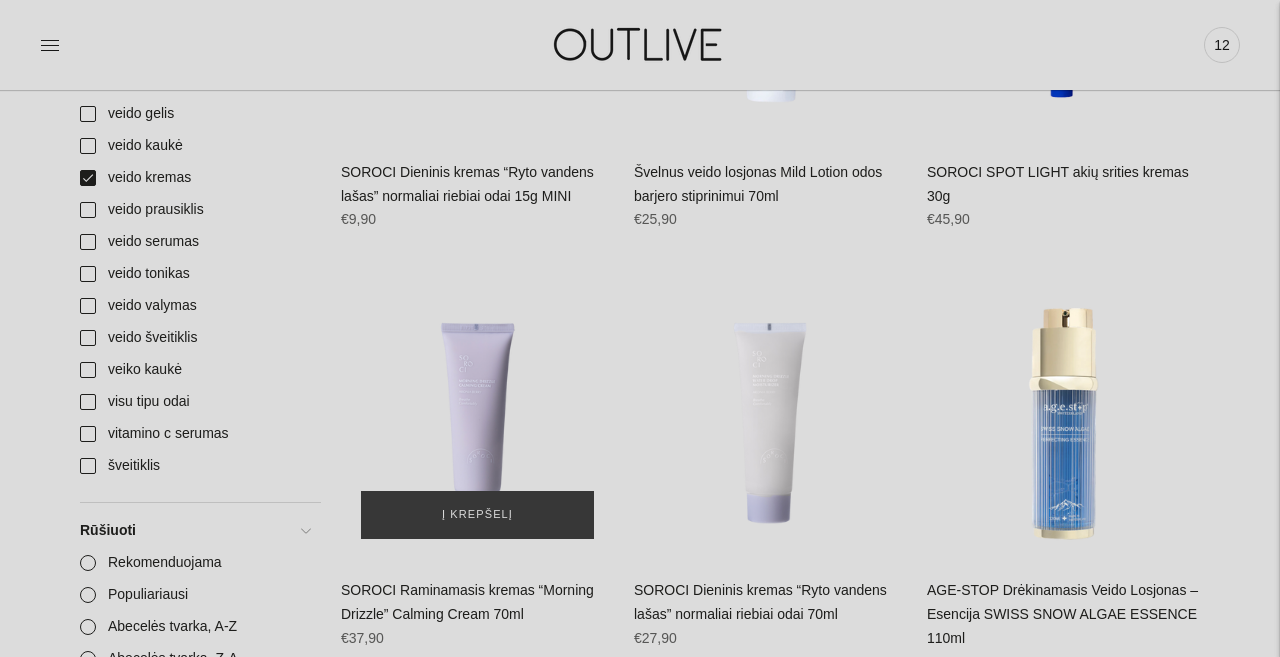 click at bounding box center [477, 422] 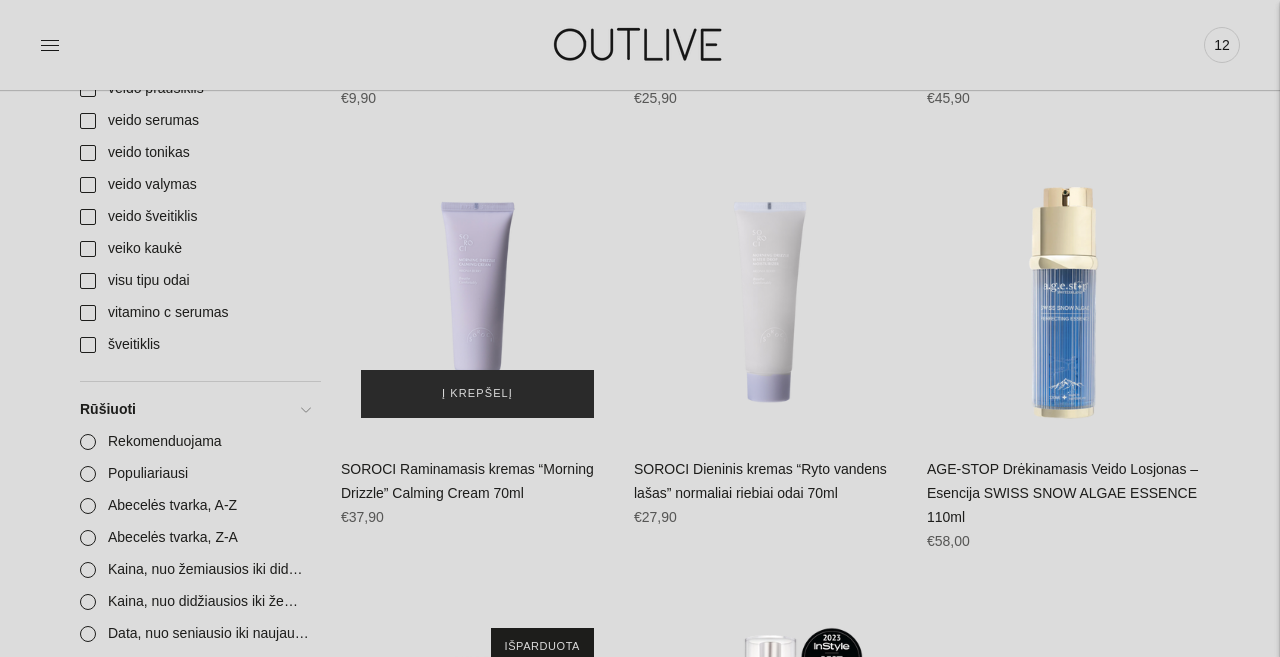 scroll, scrollTop: 2022, scrollLeft: 0, axis: vertical 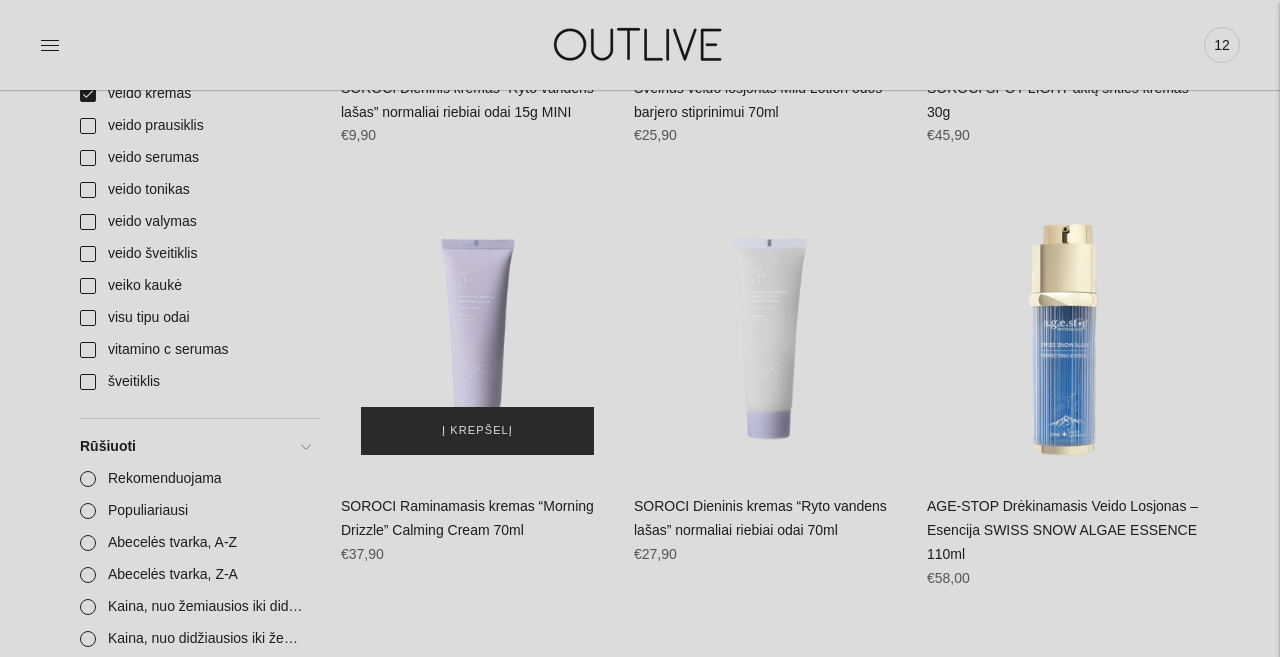 click on "Į krepšelį" at bounding box center [477, 431] 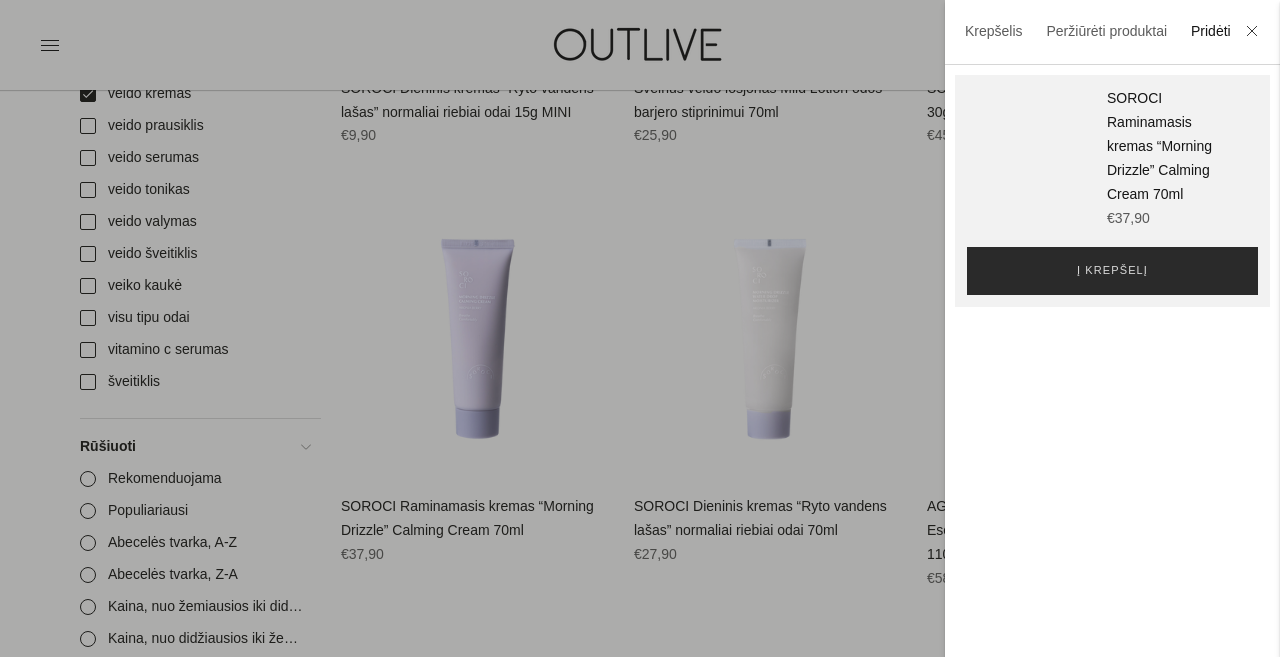 click on "Į krepšelį" at bounding box center (1112, 271) 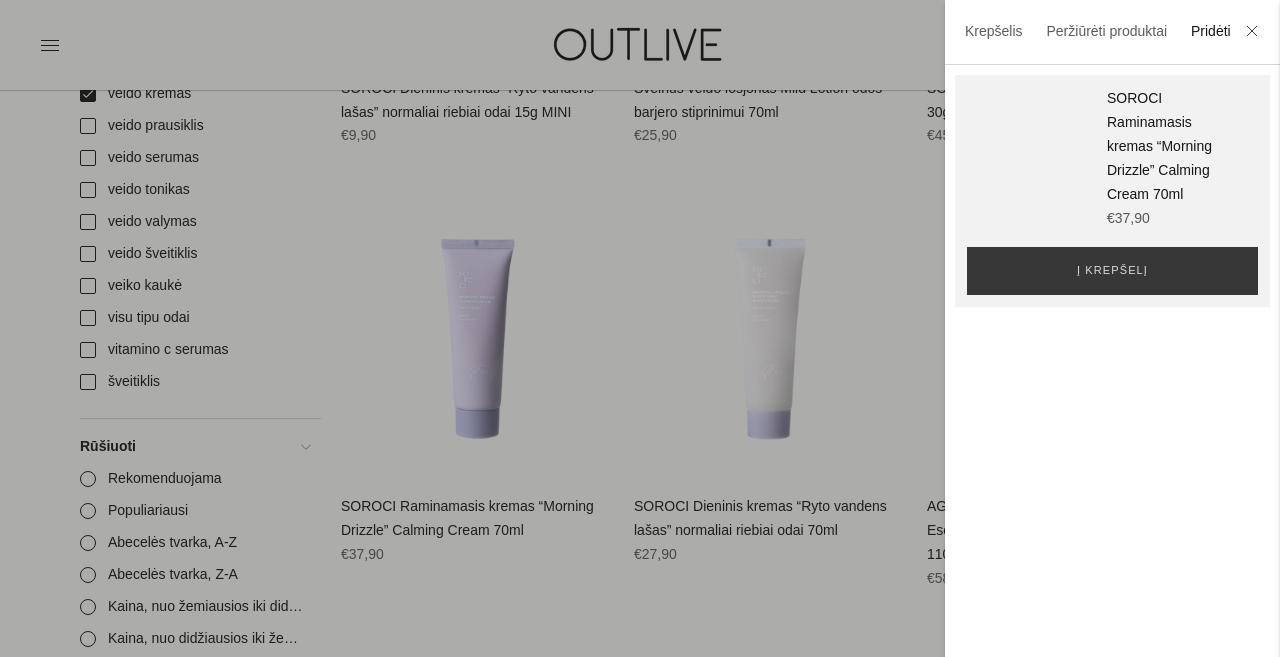 click at bounding box center [640, 328] 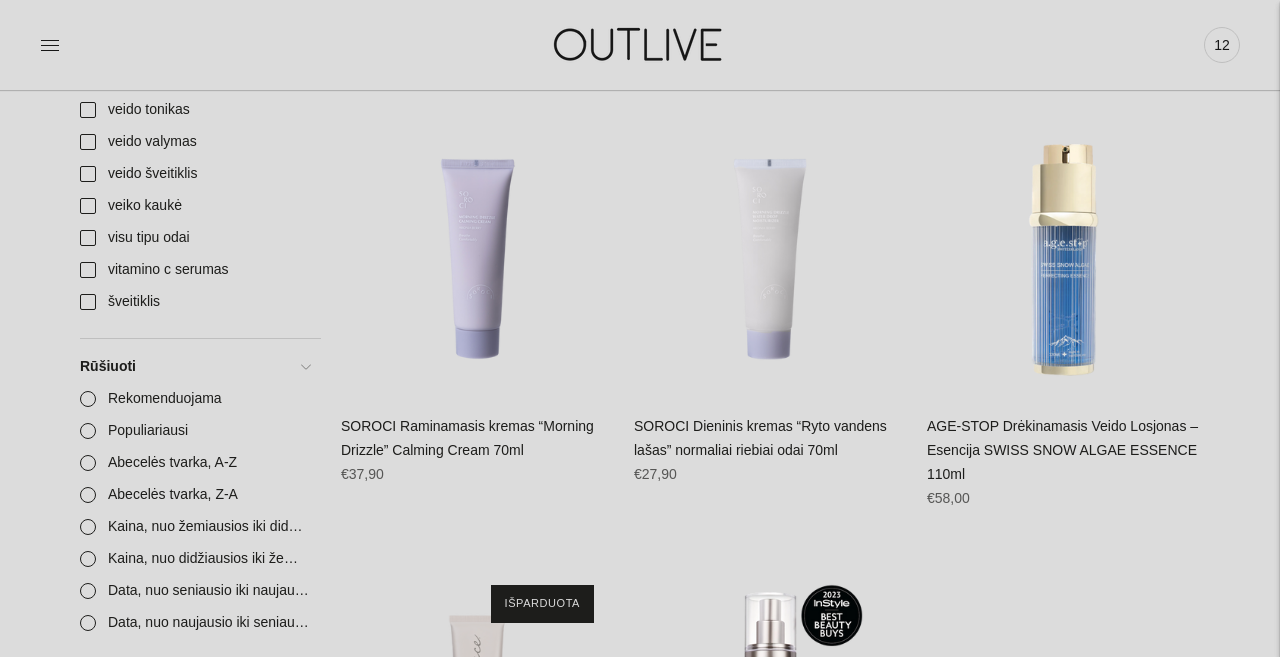 scroll, scrollTop: 2118, scrollLeft: 0, axis: vertical 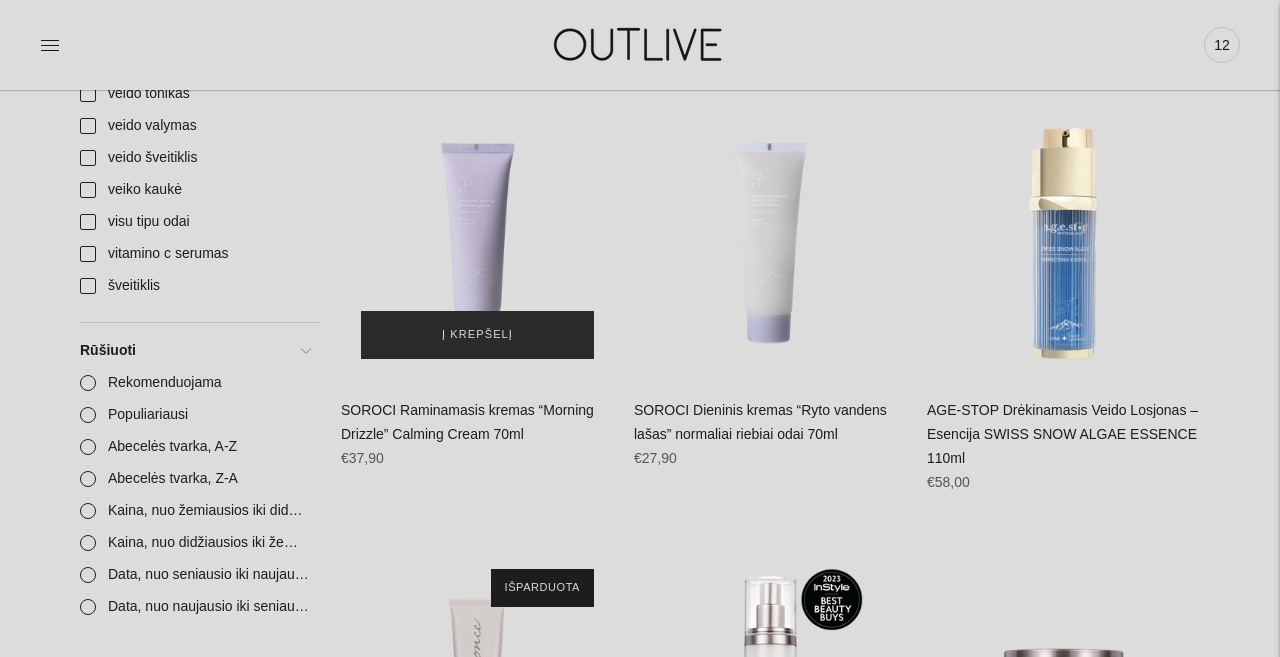 click on "Į krepšelį" at bounding box center (477, 335) 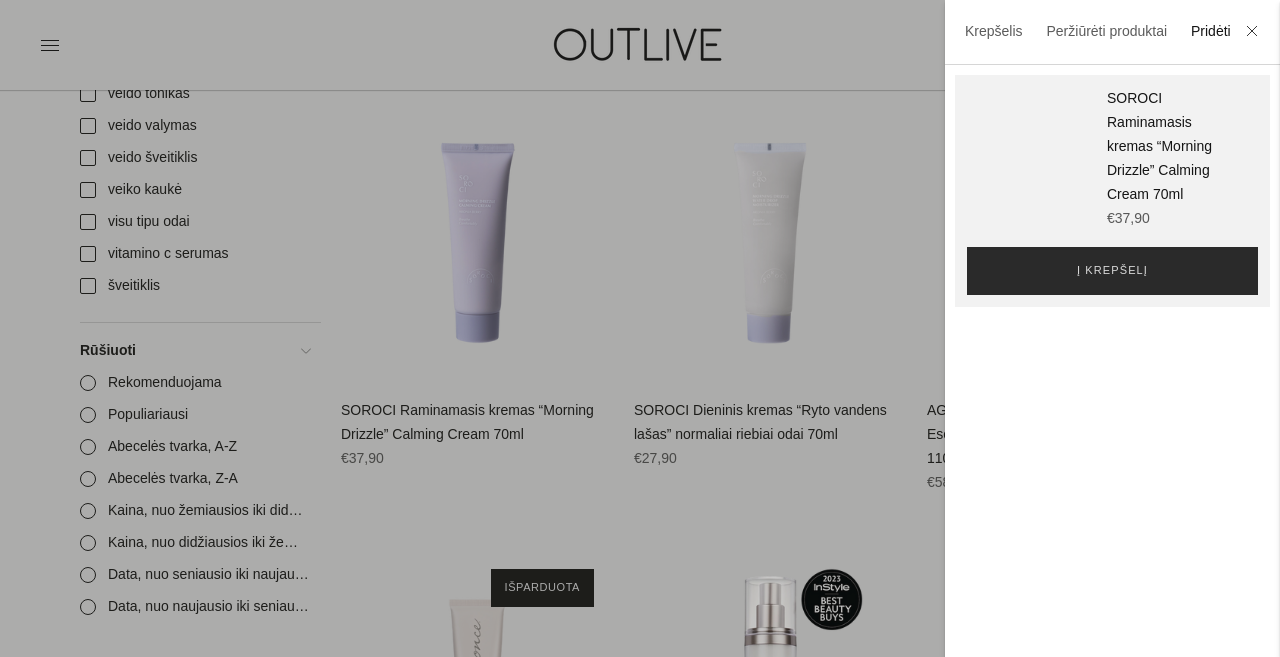 click on "Į krepšelį" at bounding box center [1112, 271] 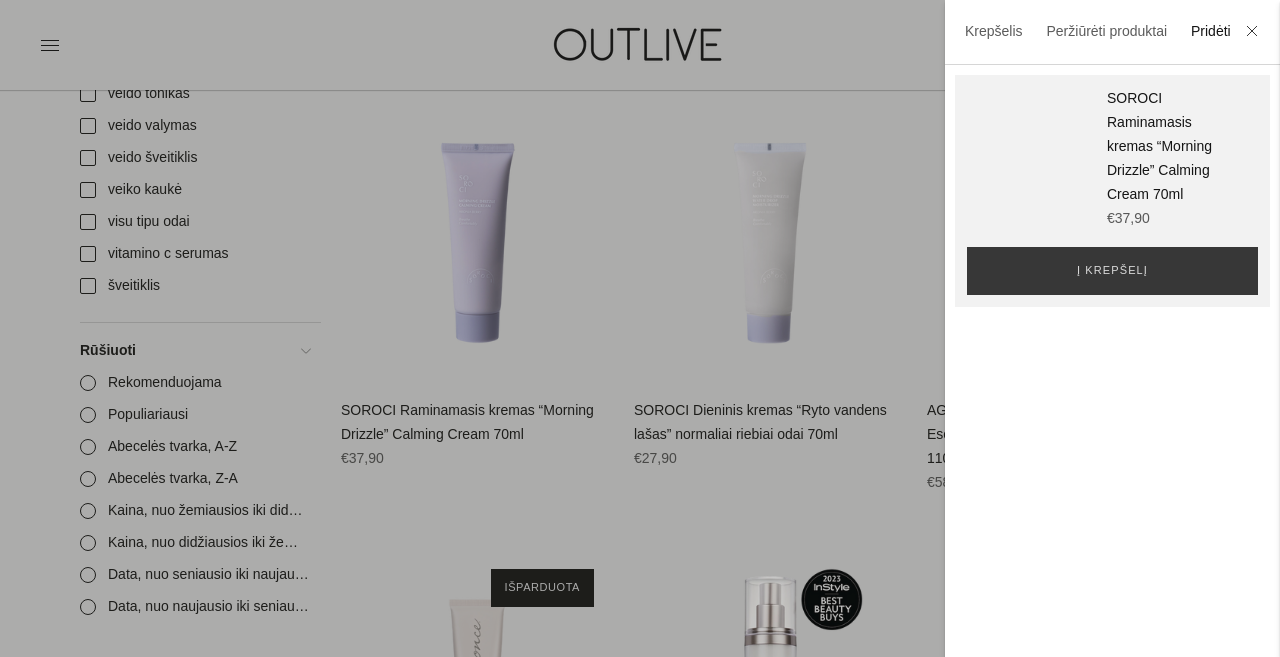 click at bounding box center (1252, 33) 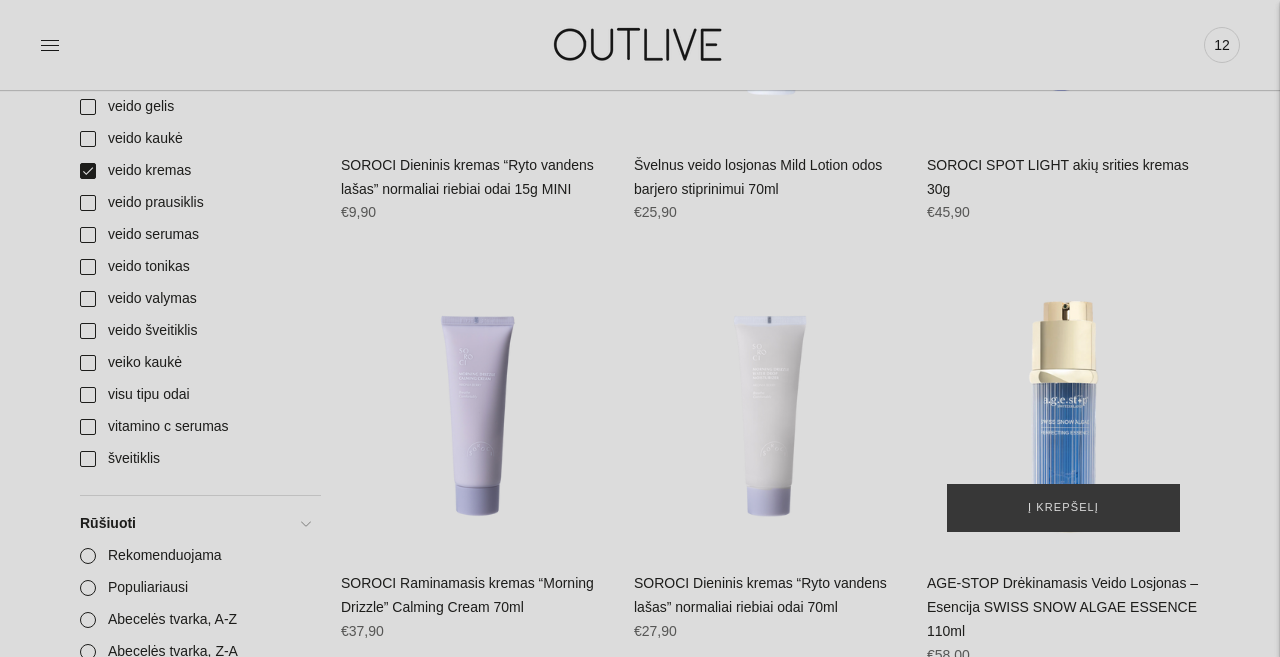 scroll, scrollTop: 1953, scrollLeft: 0, axis: vertical 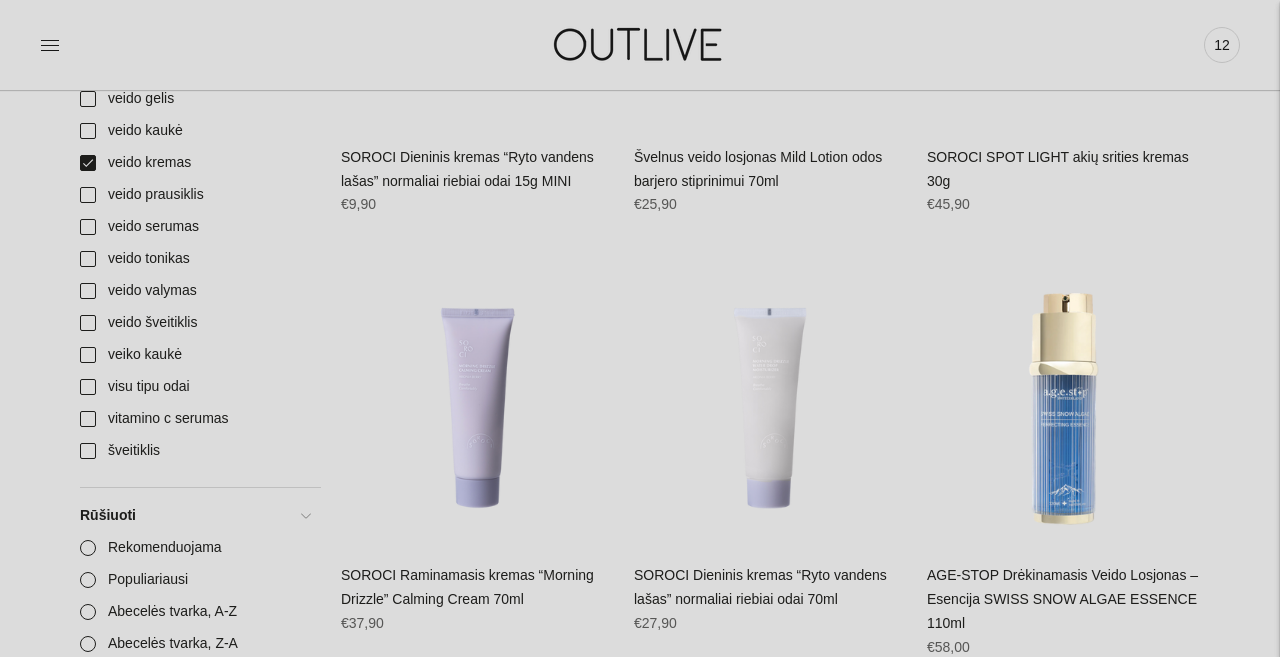 click at bounding box center [240, 44] 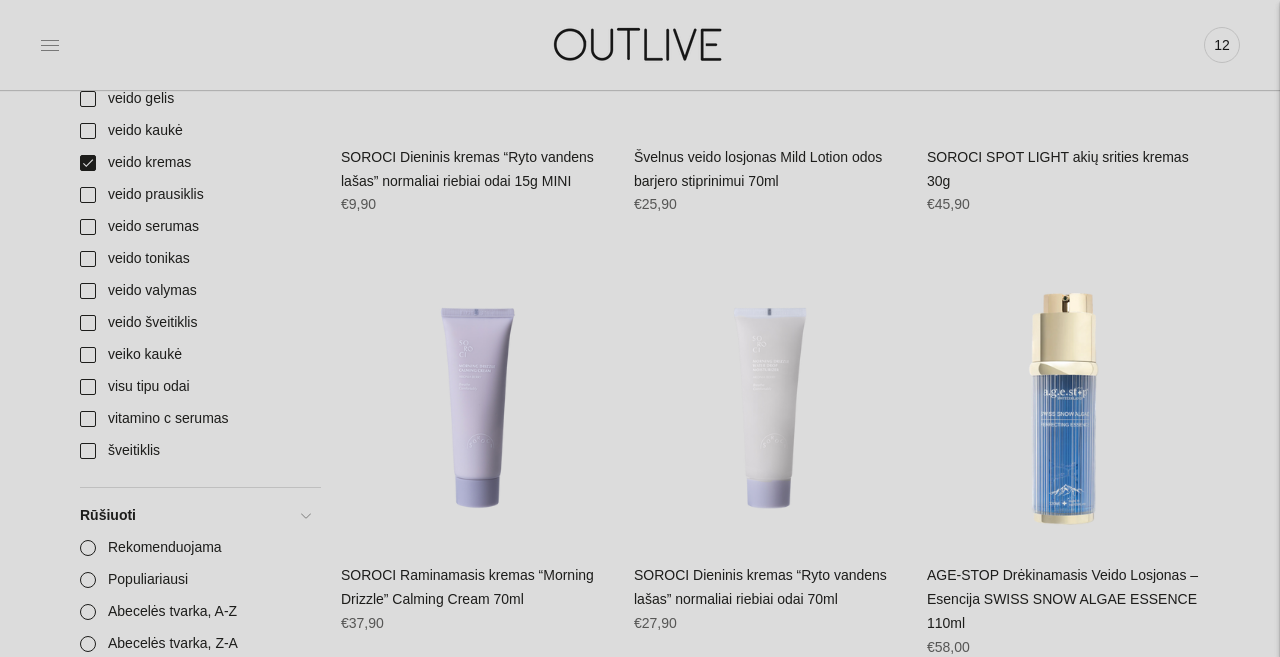 click 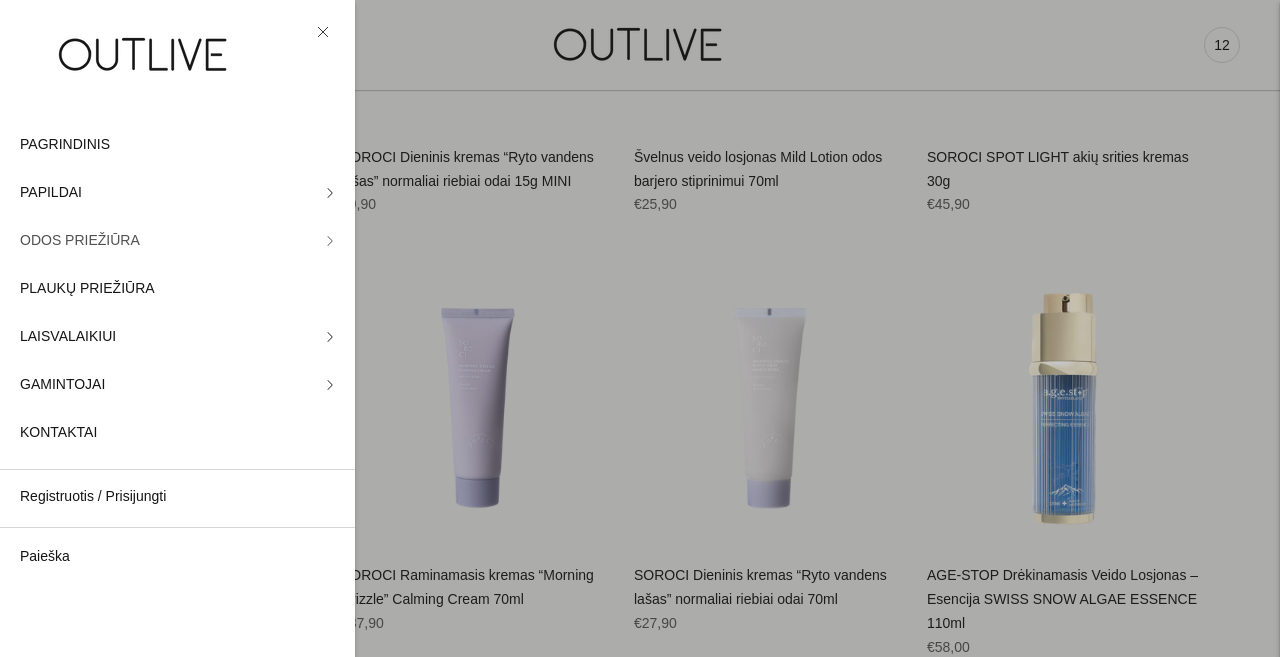 click on "ODOS PRIEŽIŪRA" at bounding box center (177, 241) 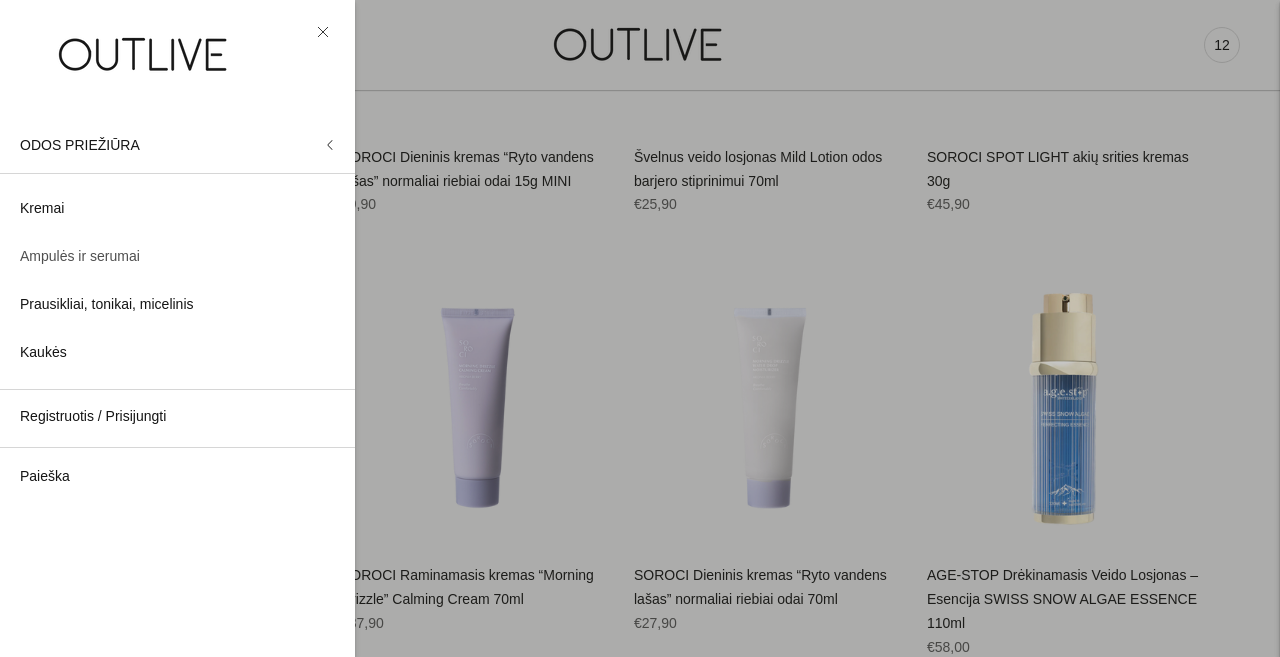 click on "Ampulės ir serumai" at bounding box center (80, 257) 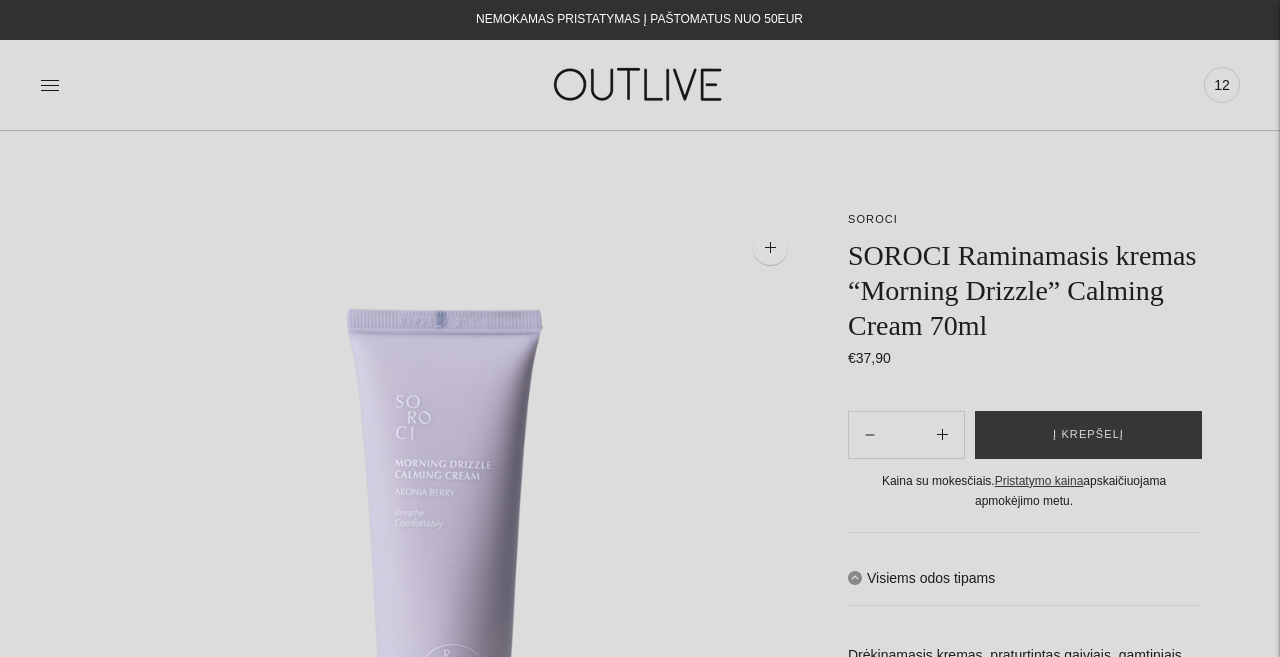 scroll, scrollTop: 1284, scrollLeft: 0, axis: vertical 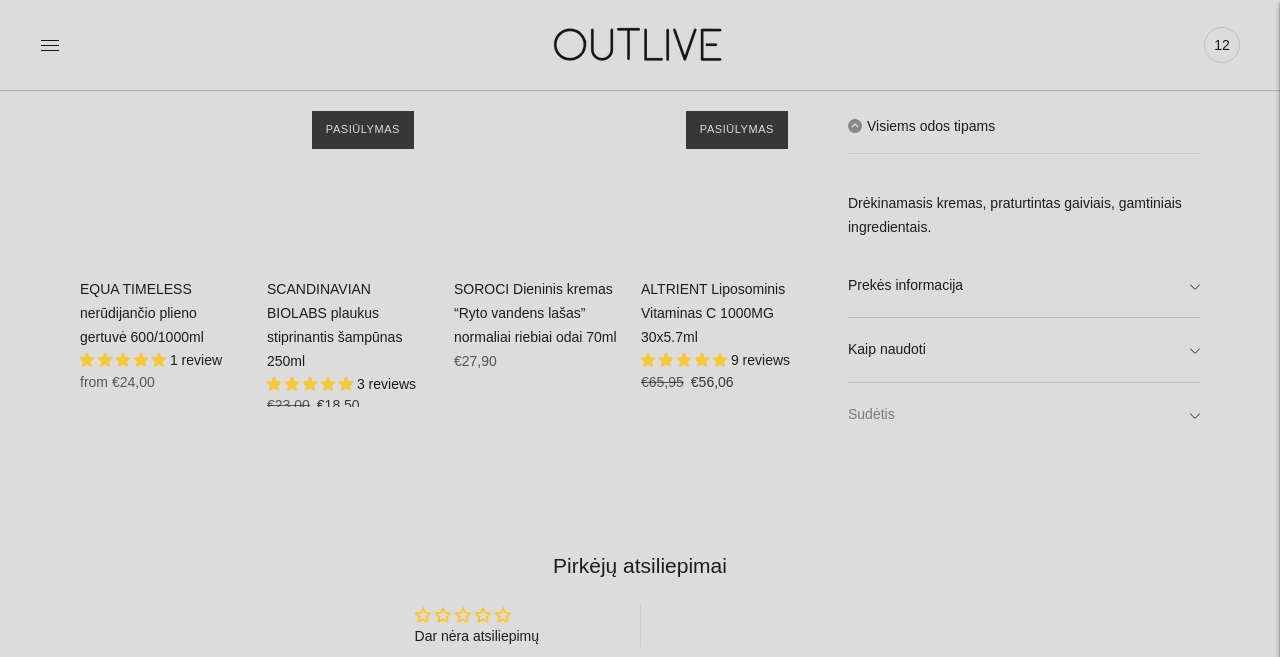 click on "Sudėtis" at bounding box center (1024, 415) 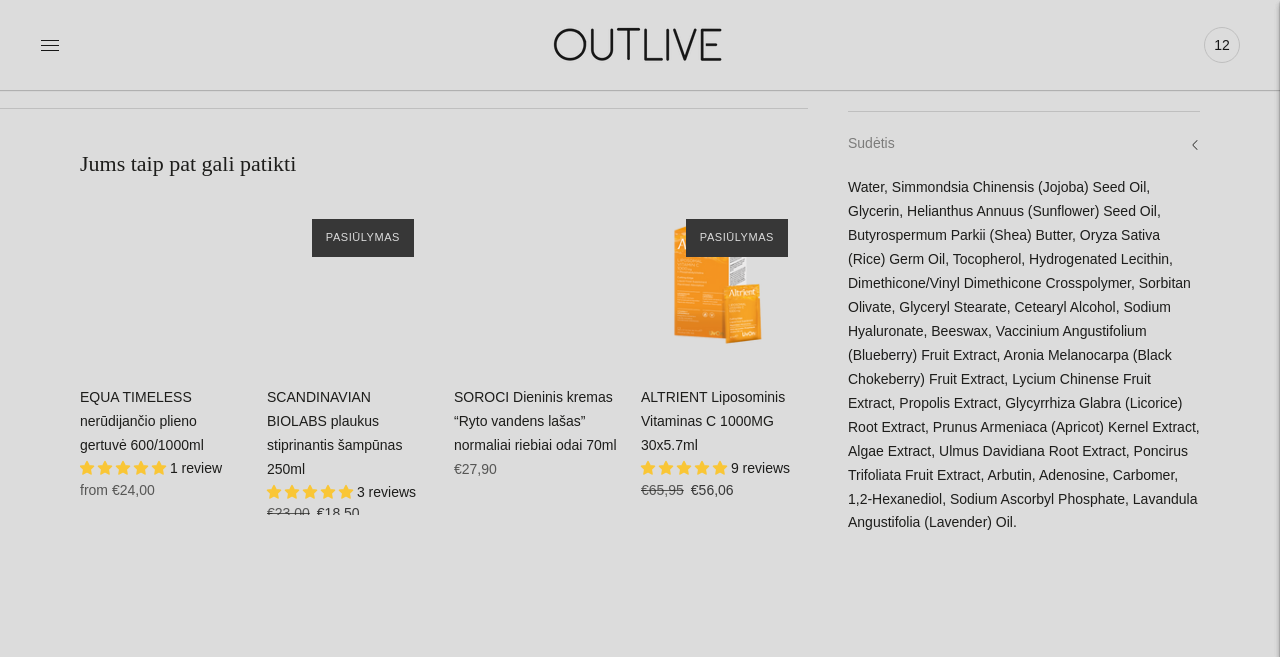 scroll, scrollTop: 1169, scrollLeft: 0, axis: vertical 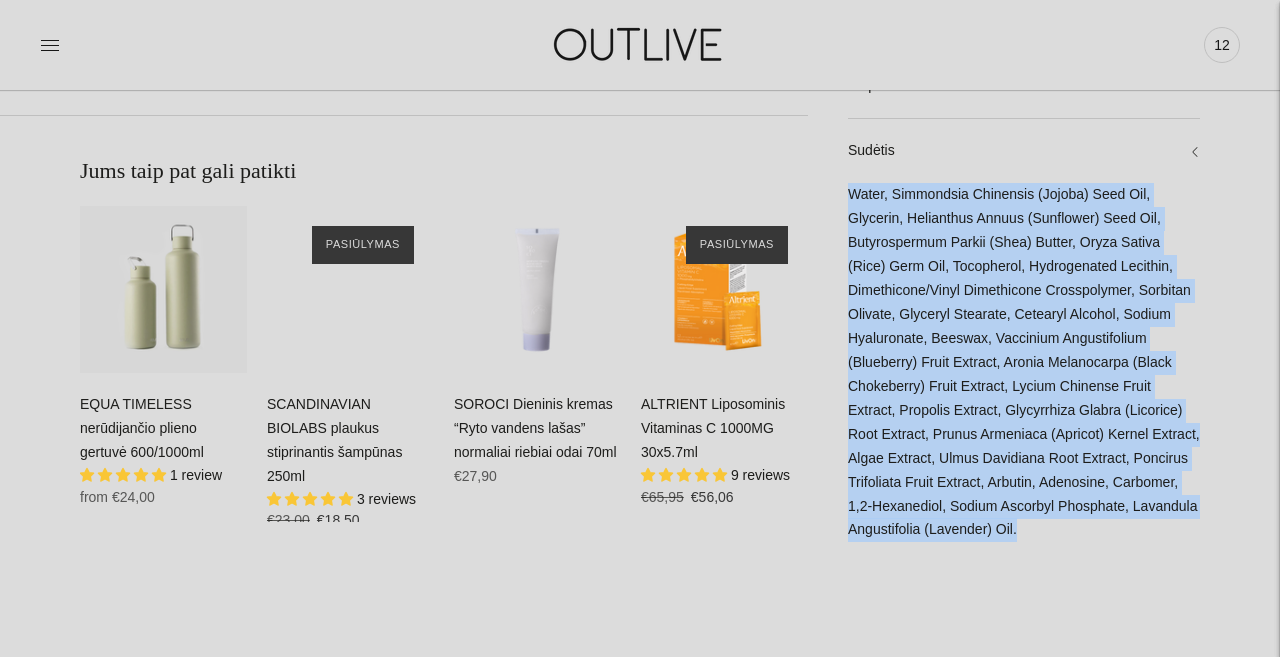 drag, startPoint x: 852, startPoint y: 182, endPoint x: 1123, endPoint y: 534, distance: 444.2353 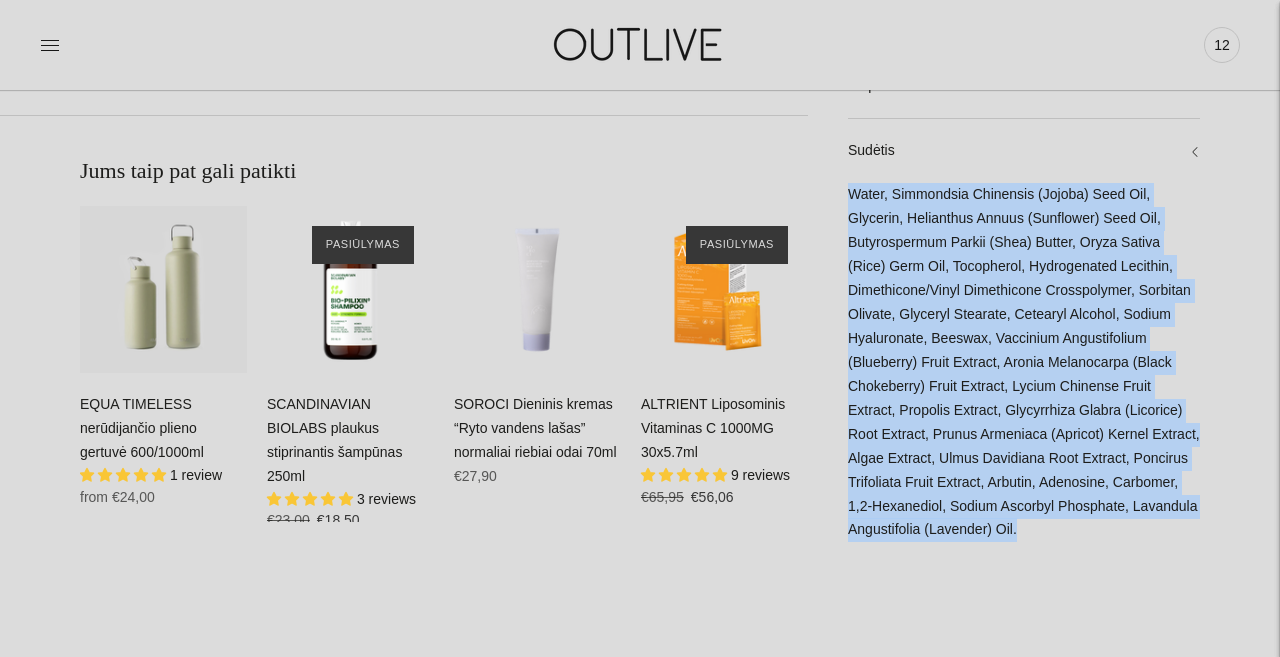 copy on "Water, Simmondsia Chinensis (Jojoba) Seed Oil, Glycerin, Helianthus Annuus (Sunflower) Seed Oil, Butyrospermum Parkii (Shea) Butter, Oryza Sativa (Rice) Germ Oil, Tocopherol, Hydrogenated Lecithin, Dimethicone/Vinyl Dimethicone Crosspolymer, Sorbitan Olivate, Glyceryl Stearate, Cetearyl Alcohol, Sodium Hyaluronate, Beeswax, Vaccinium Angustifolium (Blueberry) Fruit Extract, Aronia Melanocarpa (Black Chokeberry) Fruit Extract, Lycium Chinense Fruit Extract, Propolis Extract, Glycyrrhiza Glabra (Licorice) Root Extract, Prunus Armeniaca (Apricot) Kernel Extract, Algae Extract, Ulmus Davidiana Root Extract, Poncirus Trifoliata Fruit Extract, Arbutin, Adenosine, Carbomer, 1,2-Hexanediol, Sodium Ascorbyl Phosphate, Lavandula Angustifolia (Lavender) Oil." 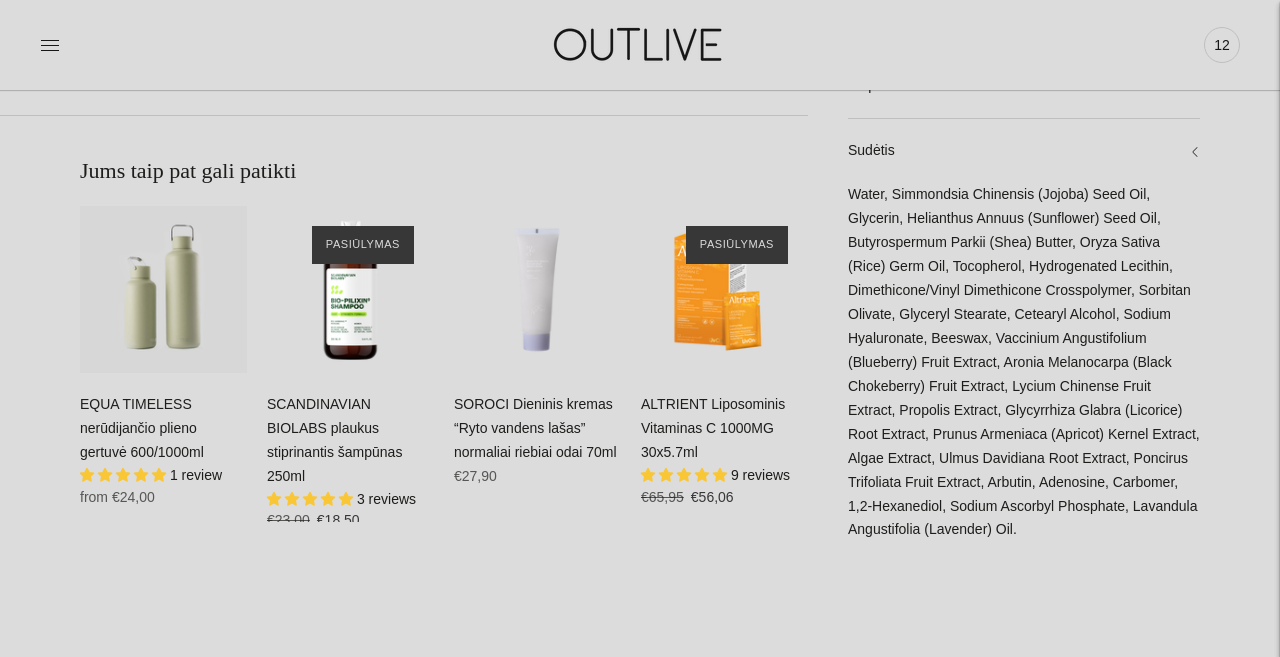 click on "Jums taip pat gali patikti
Į krepšelį
EQUA TIMELESS nerūdijančio plieno gertuvė 600/1000ml
€24,00
Regular price
Unit price
/ per
Dydis
***** ******" at bounding box center [404, 338] 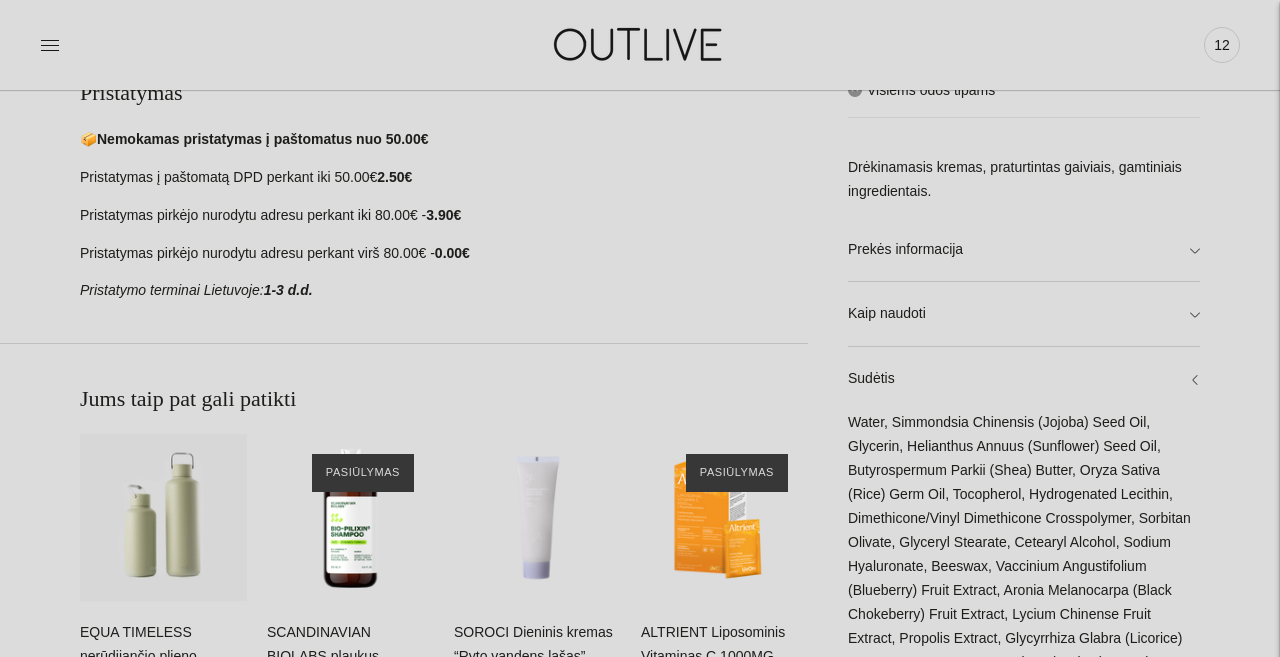 scroll, scrollTop: 959, scrollLeft: 0, axis: vertical 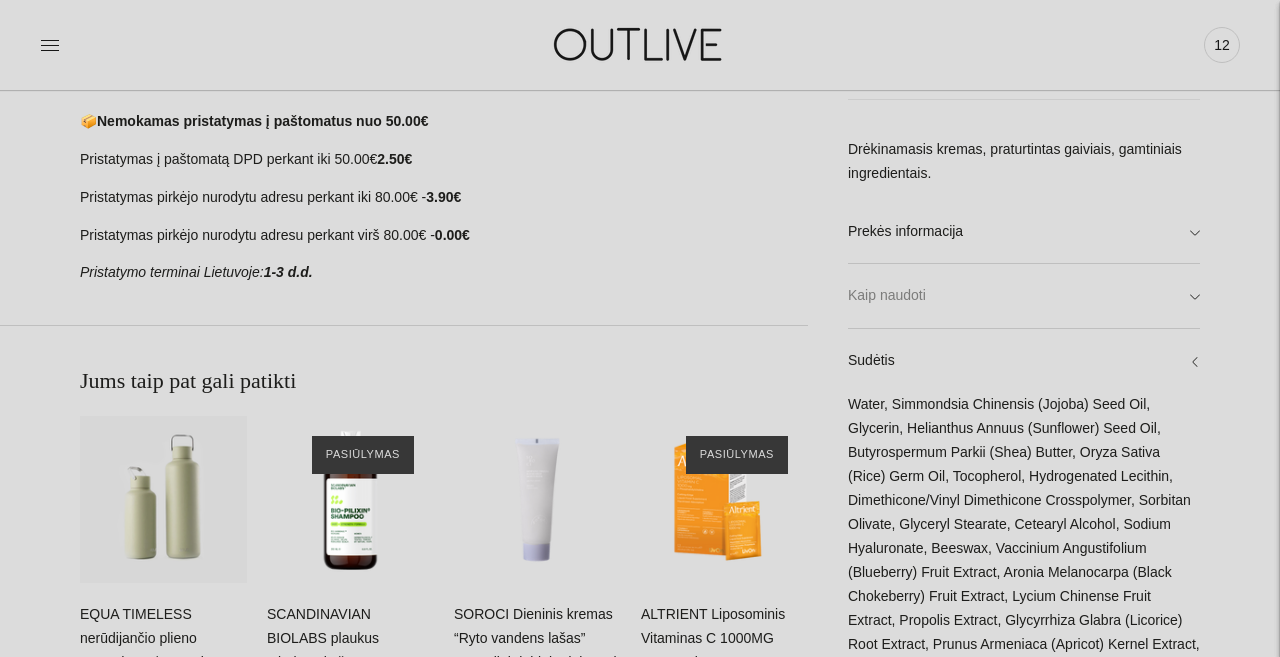 click on "Kaip naudoti" at bounding box center [1024, 296] 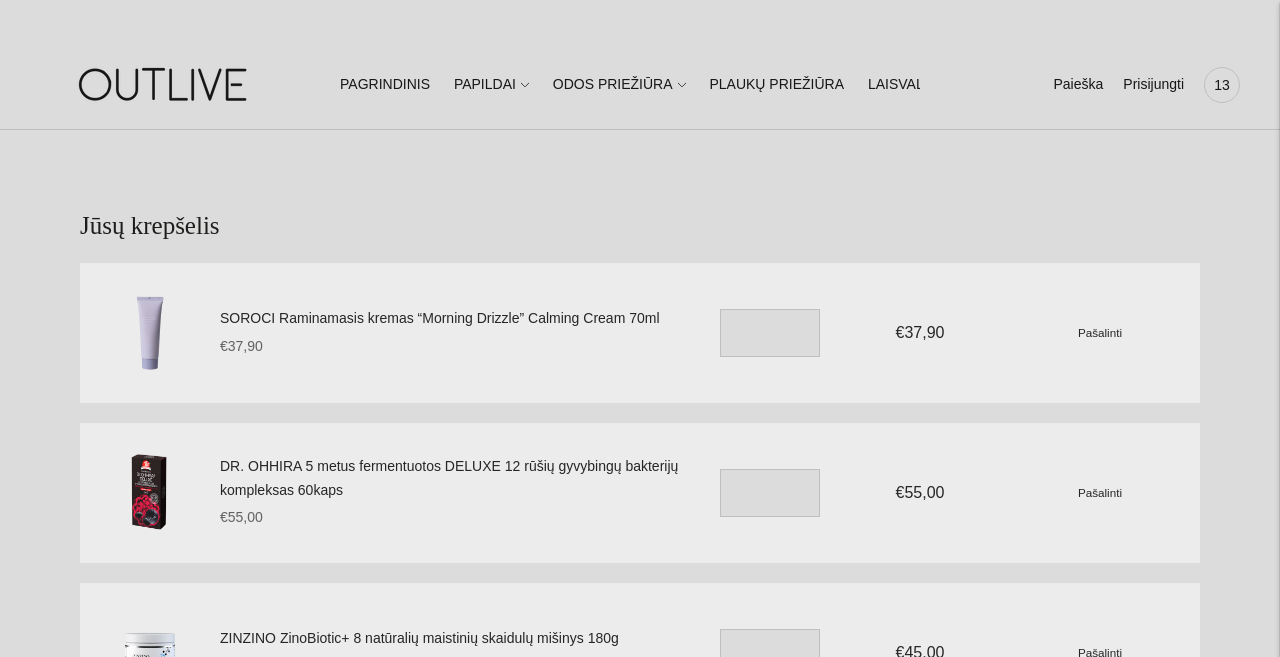 scroll, scrollTop: 0, scrollLeft: 0, axis: both 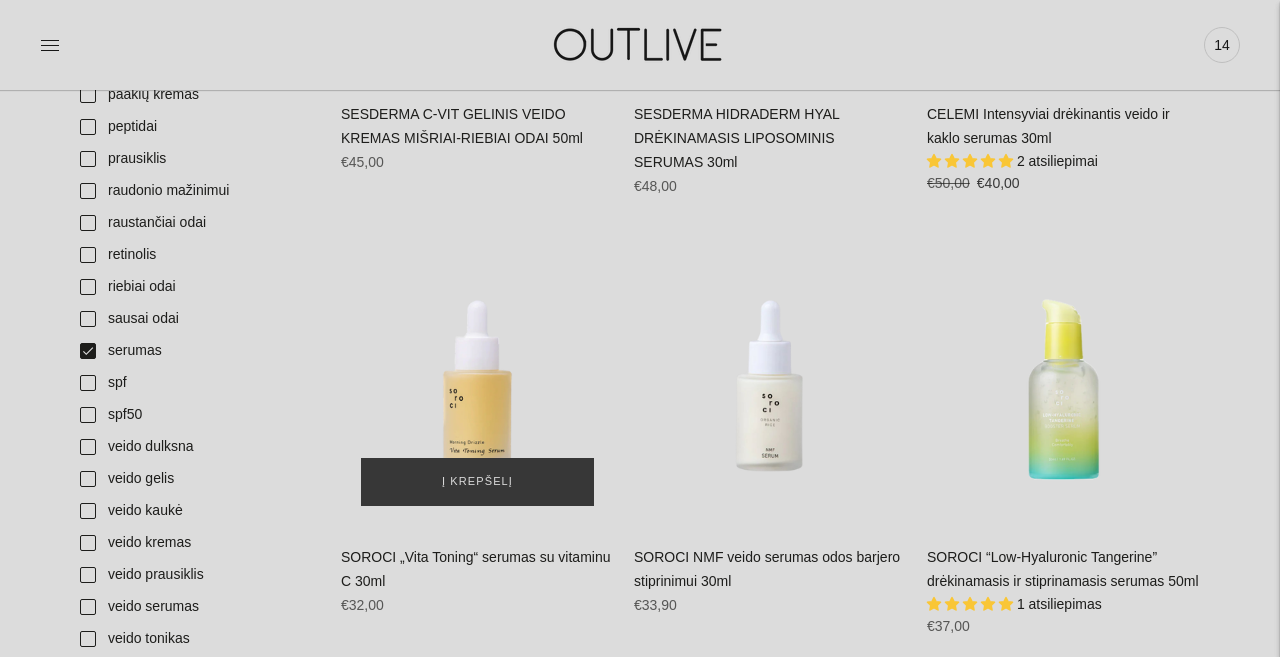 click at bounding box center [477, 389] 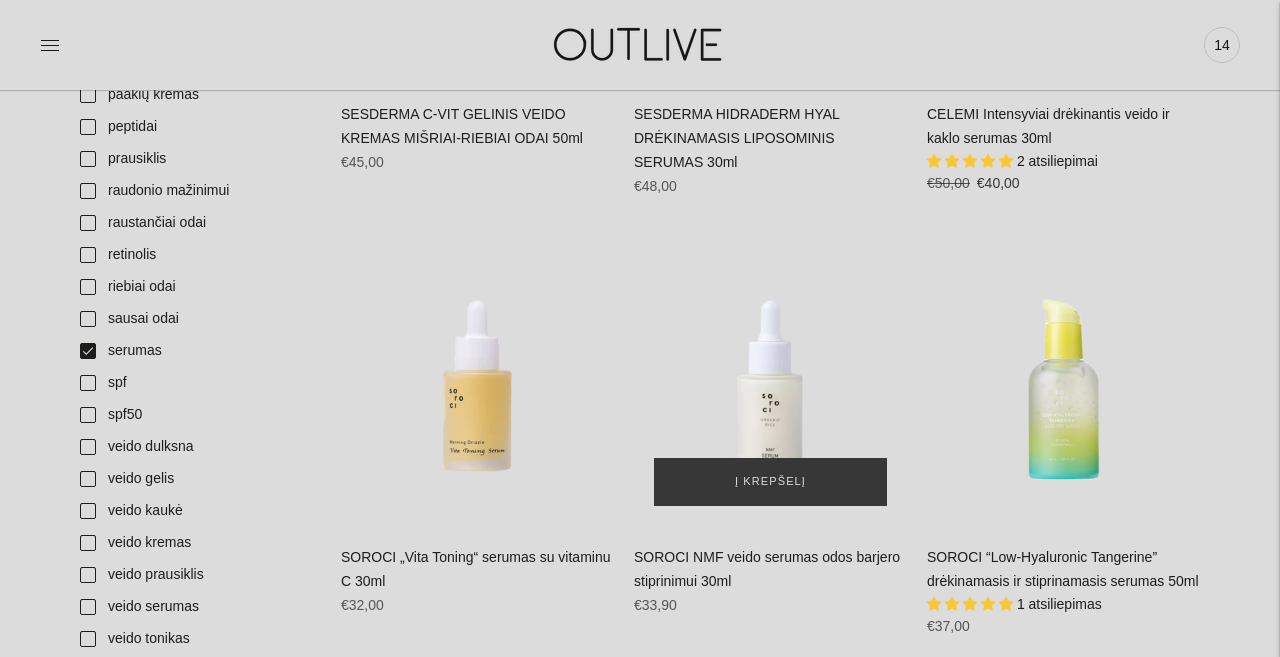 click at bounding box center (770, 389) 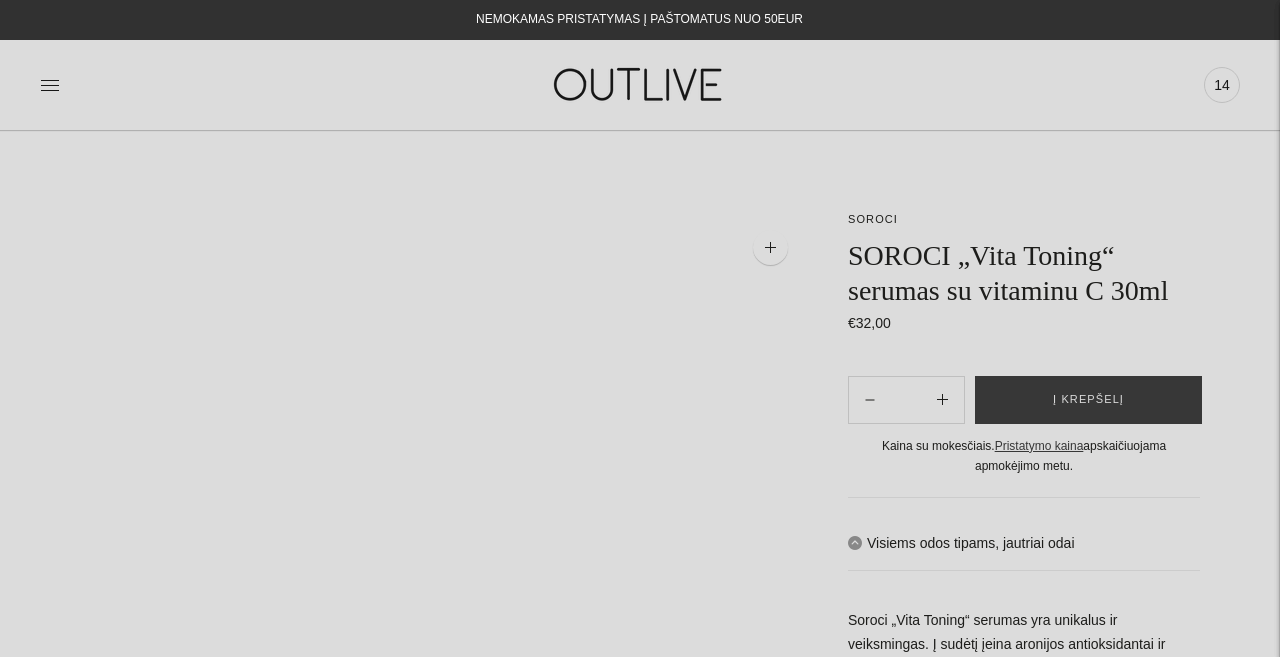 scroll, scrollTop: 236, scrollLeft: 0, axis: vertical 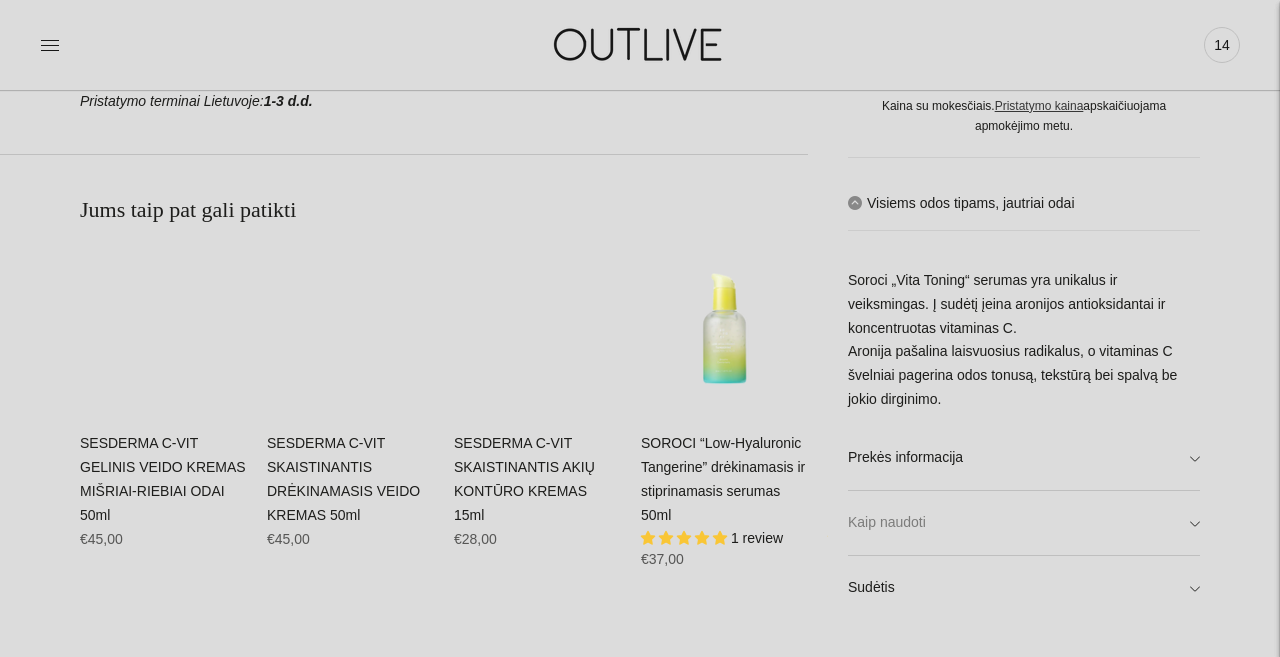 click on "Kaip naudoti" at bounding box center (1024, 523) 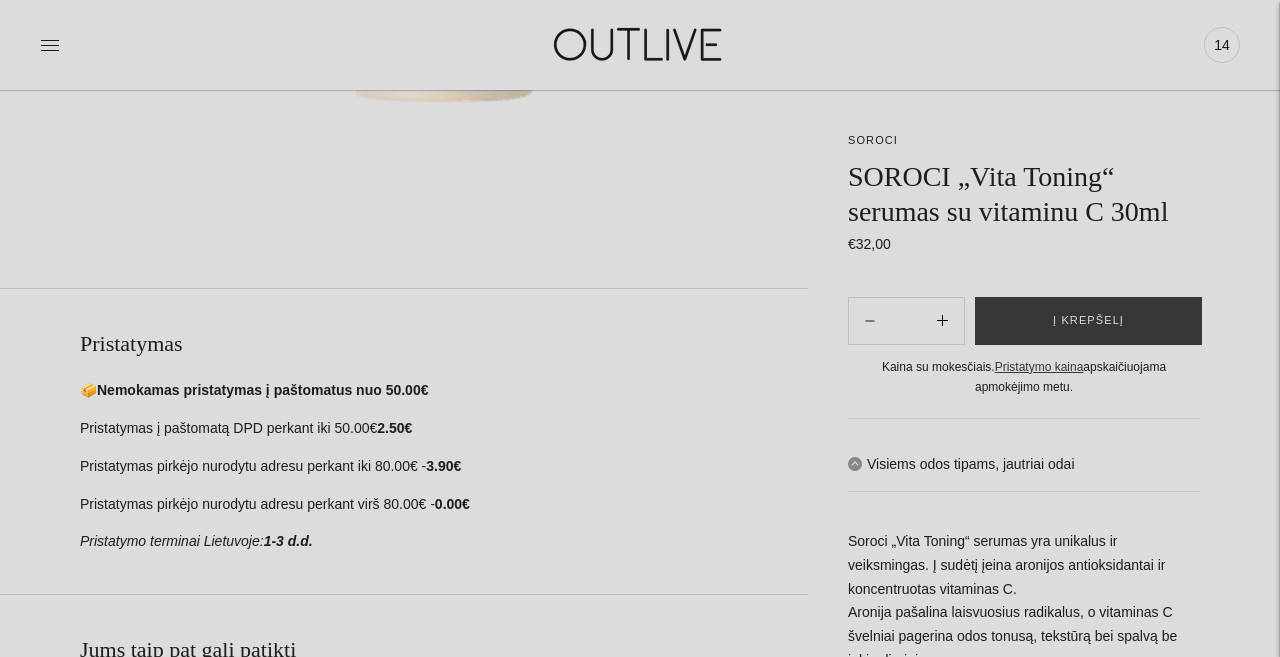 scroll, scrollTop: 664, scrollLeft: 0, axis: vertical 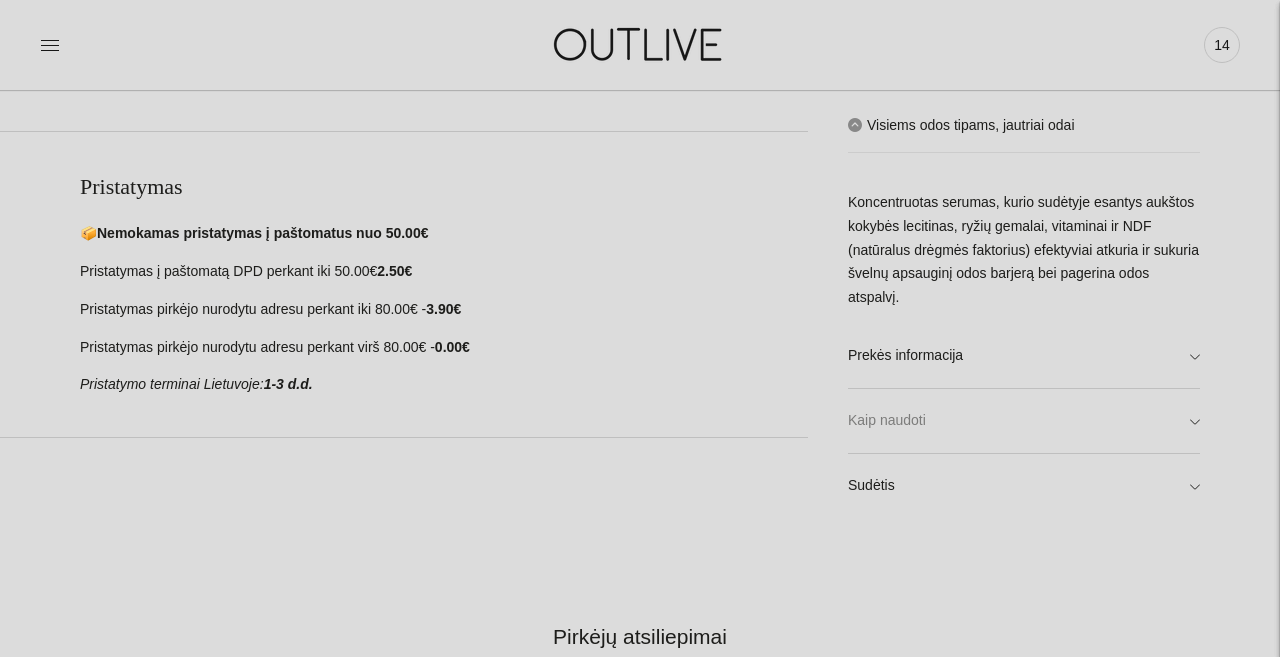 click on "Kaip naudoti" at bounding box center [1024, 422] 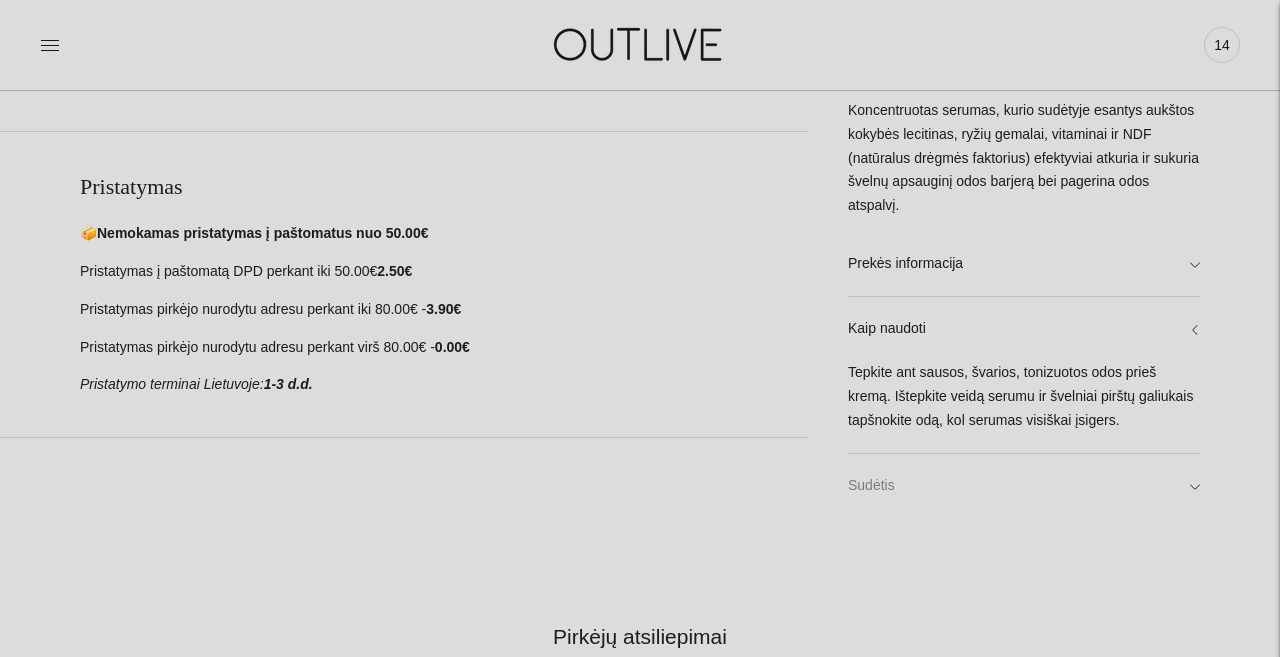click on "Sudėtis" at bounding box center (1024, 486) 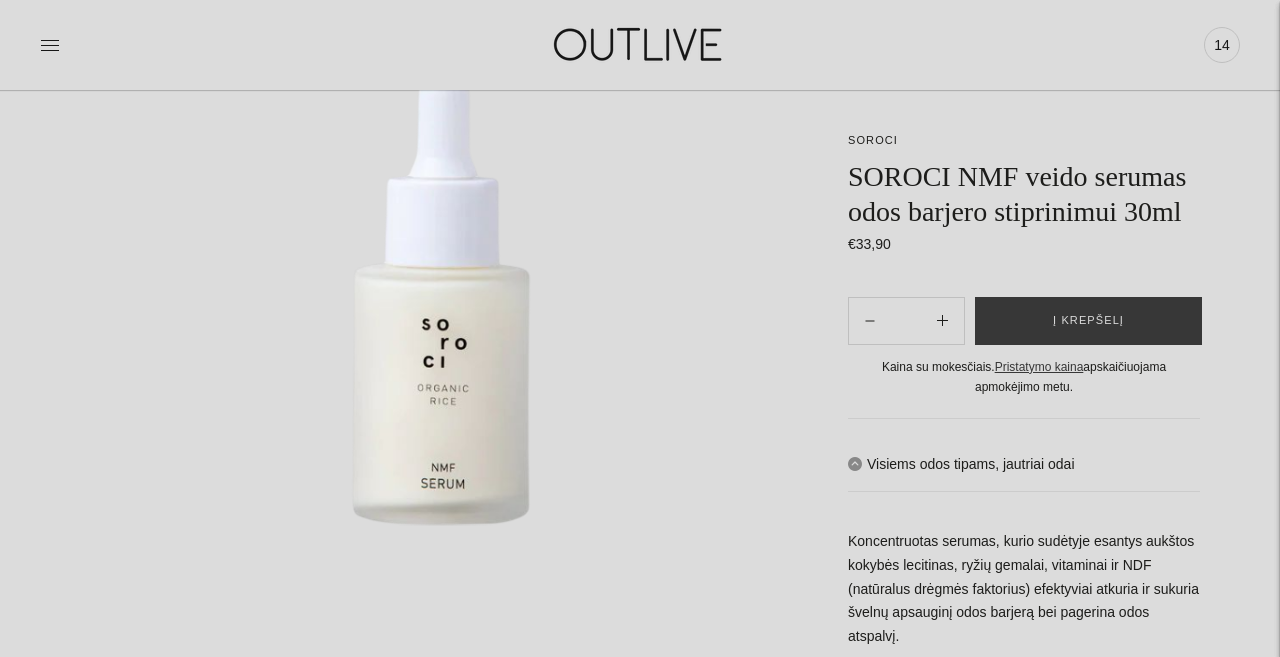 scroll, scrollTop: 266, scrollLeft: 0, axis: vertical 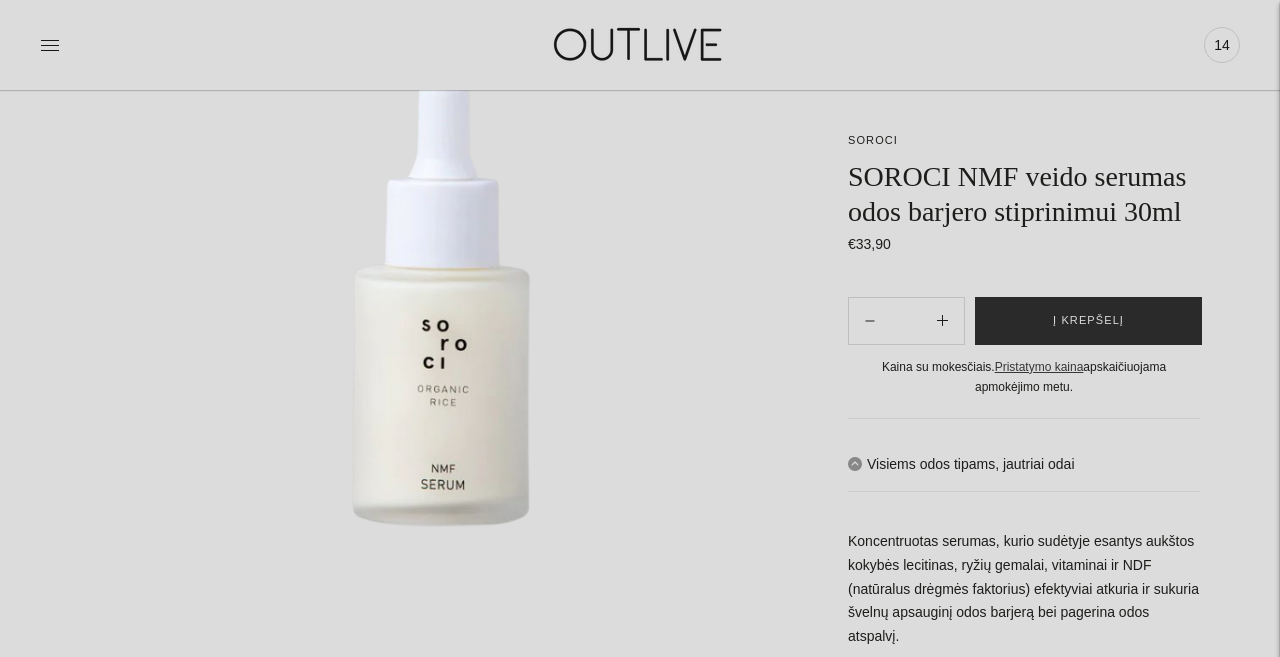 click on "Į krepšelį" at bounding box center (1088, 321) 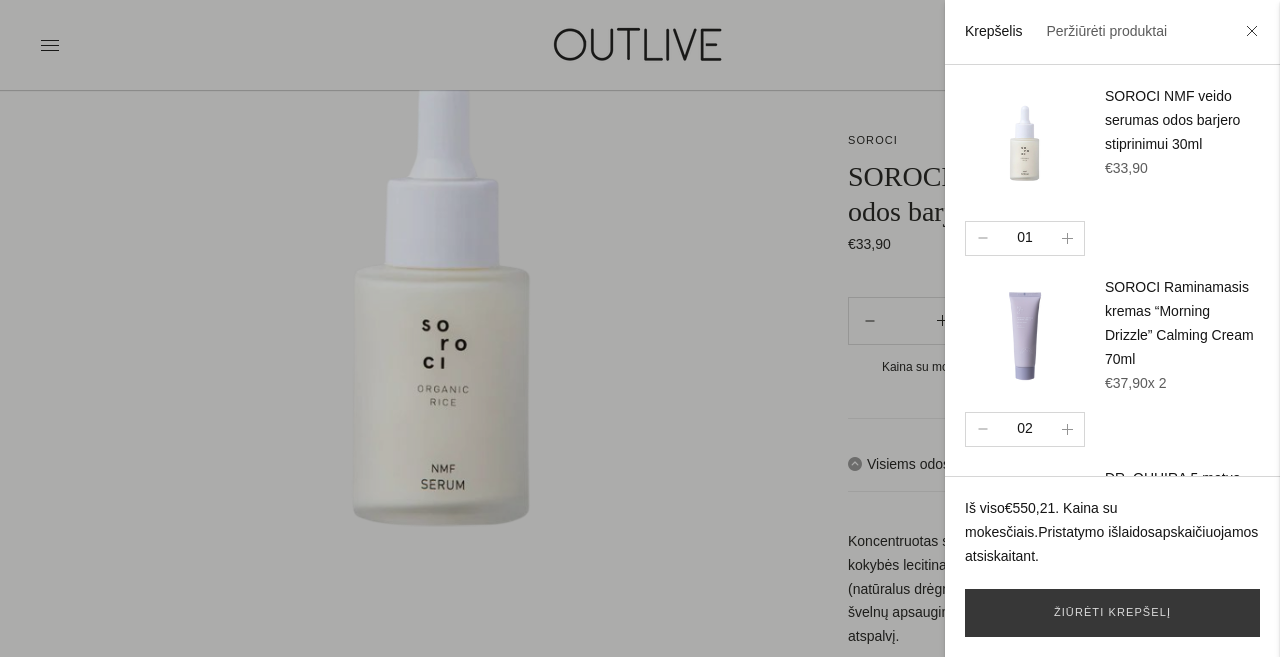 click at bounding box center [1252, 33] 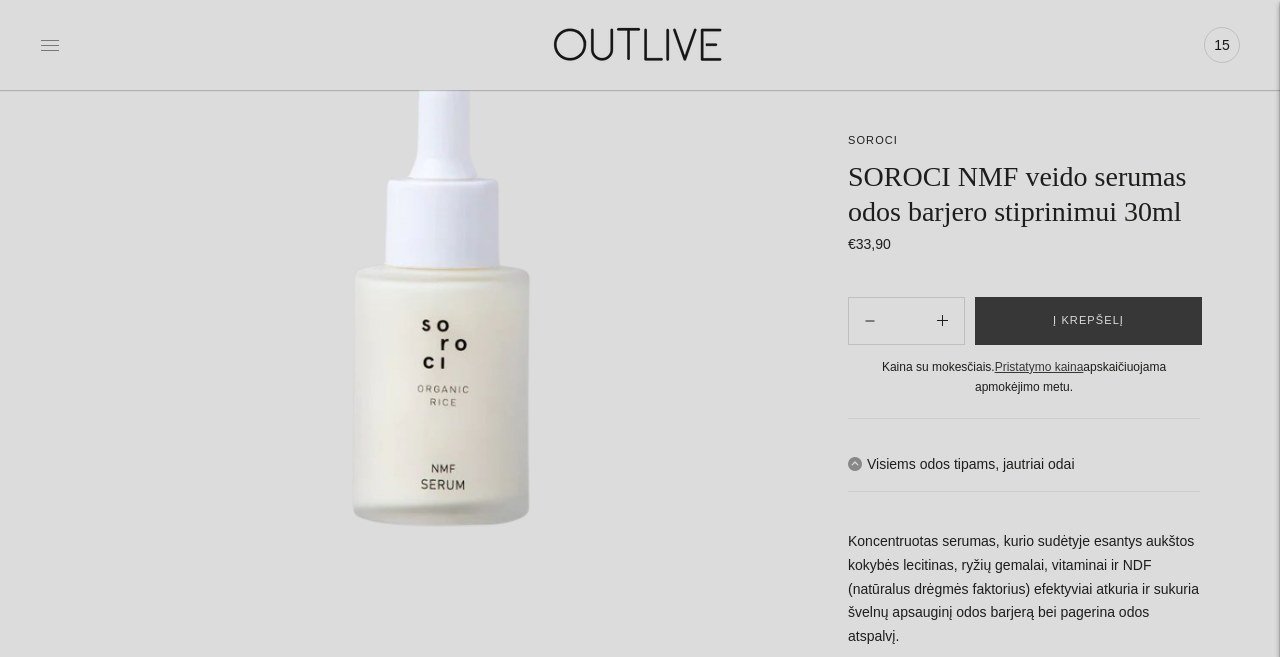 click 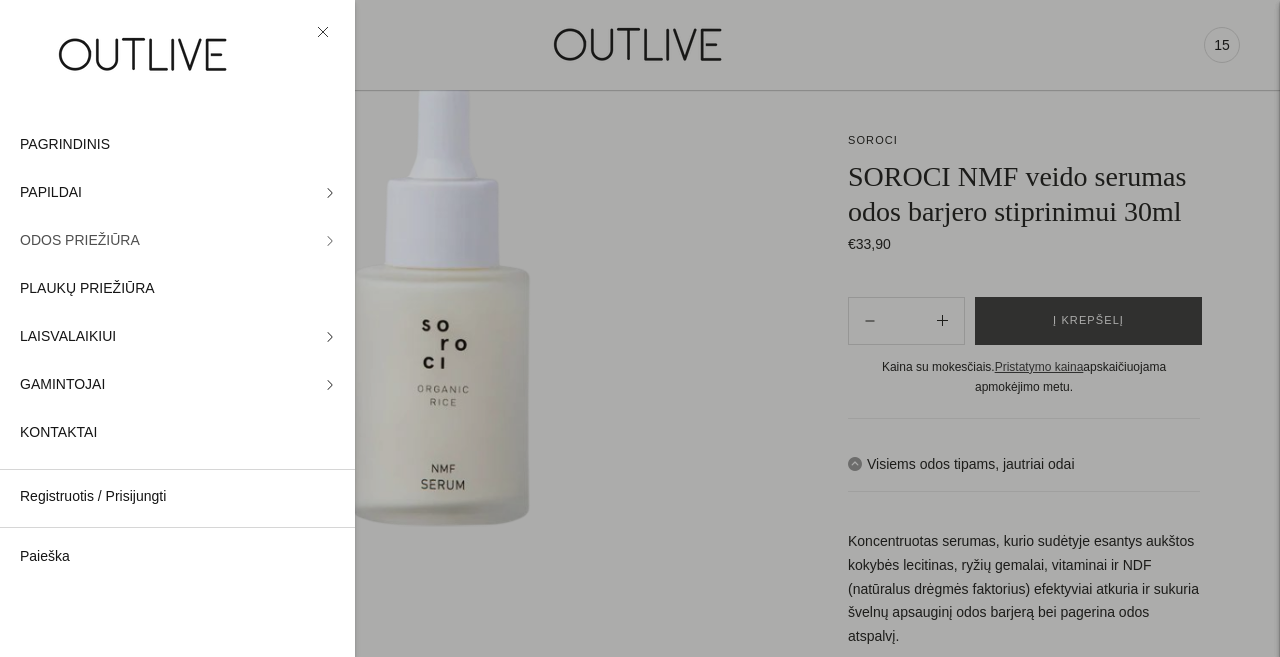 click on "ODOS PRIEŽIŪRA" at bounding box center (177, 241) 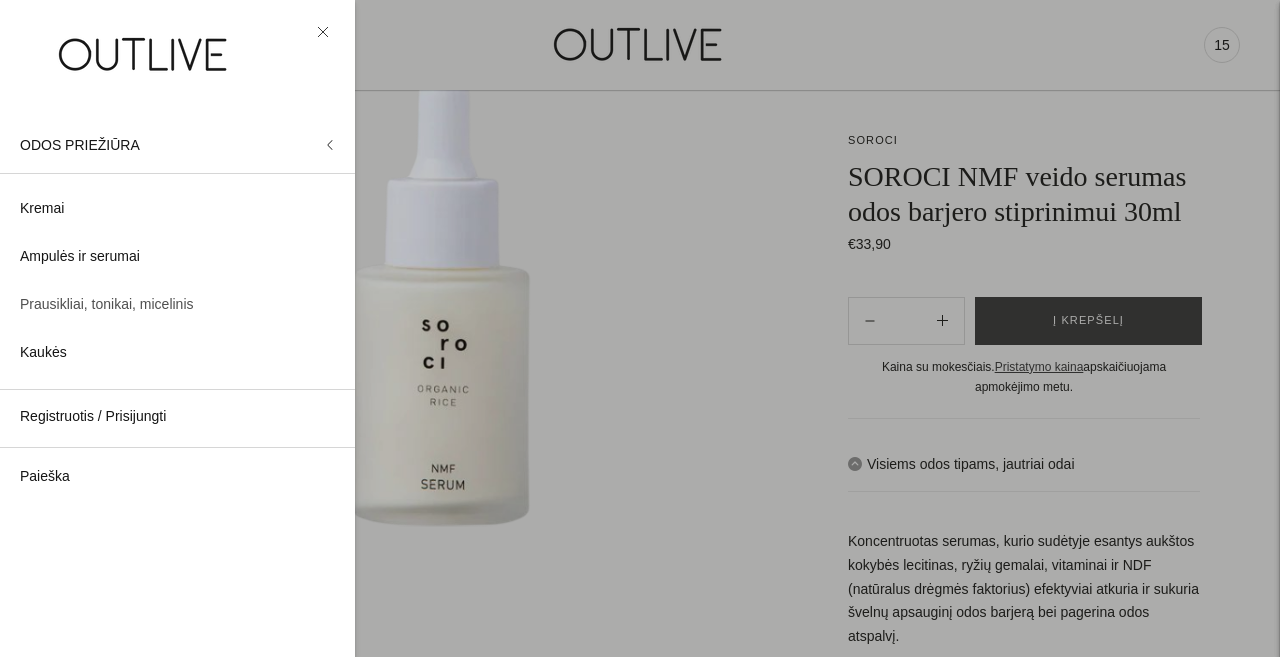 click on "Prausikliai, tonikai, micelinis" at bounding box center [107, 305] 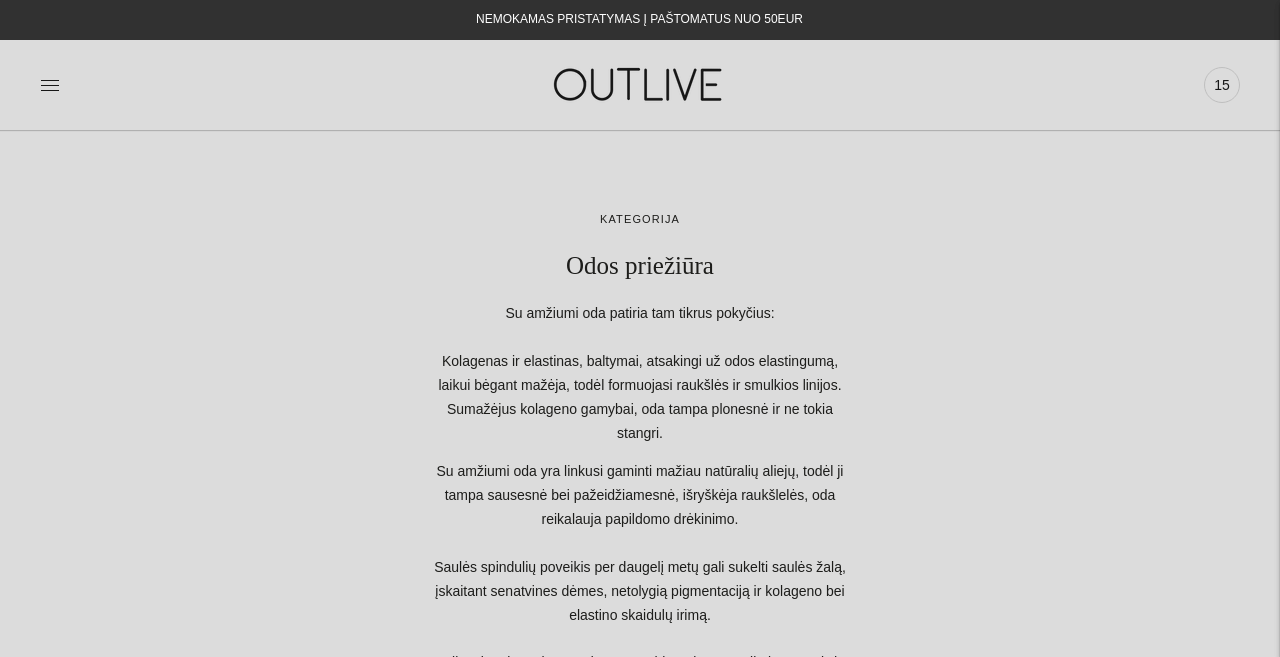 scroll, scrollTop: 691, scrollLeft: 0, axis: vertical 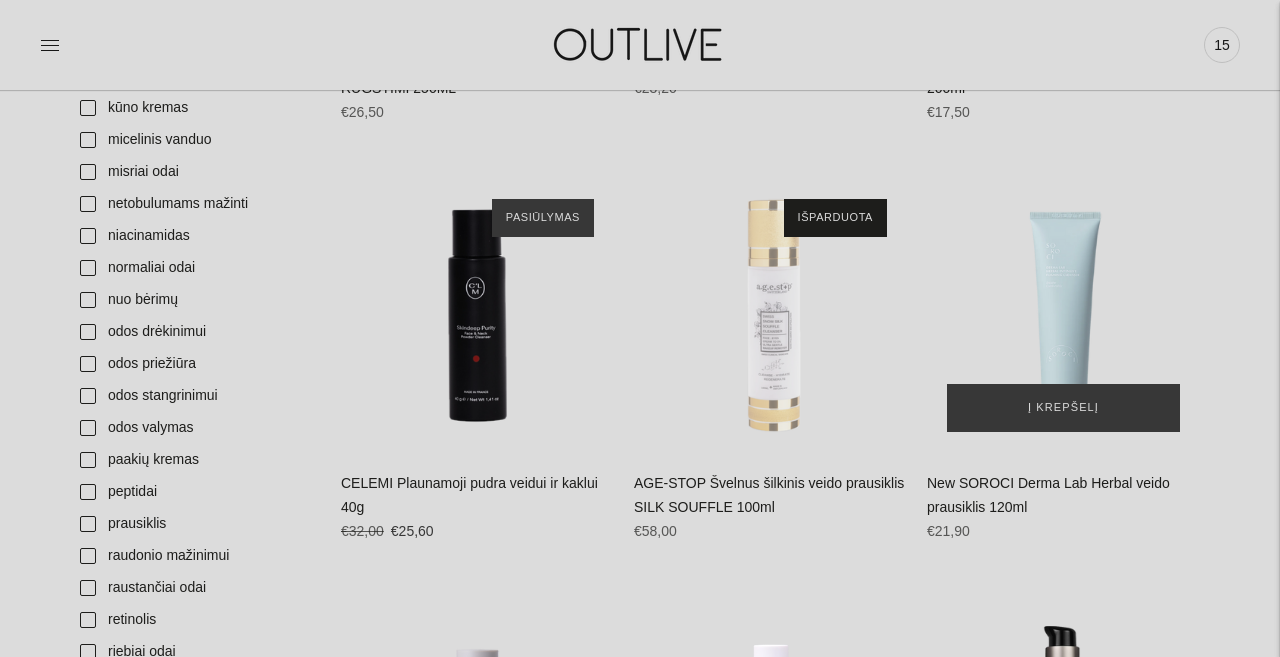 click at bounding box center [1063, 315] 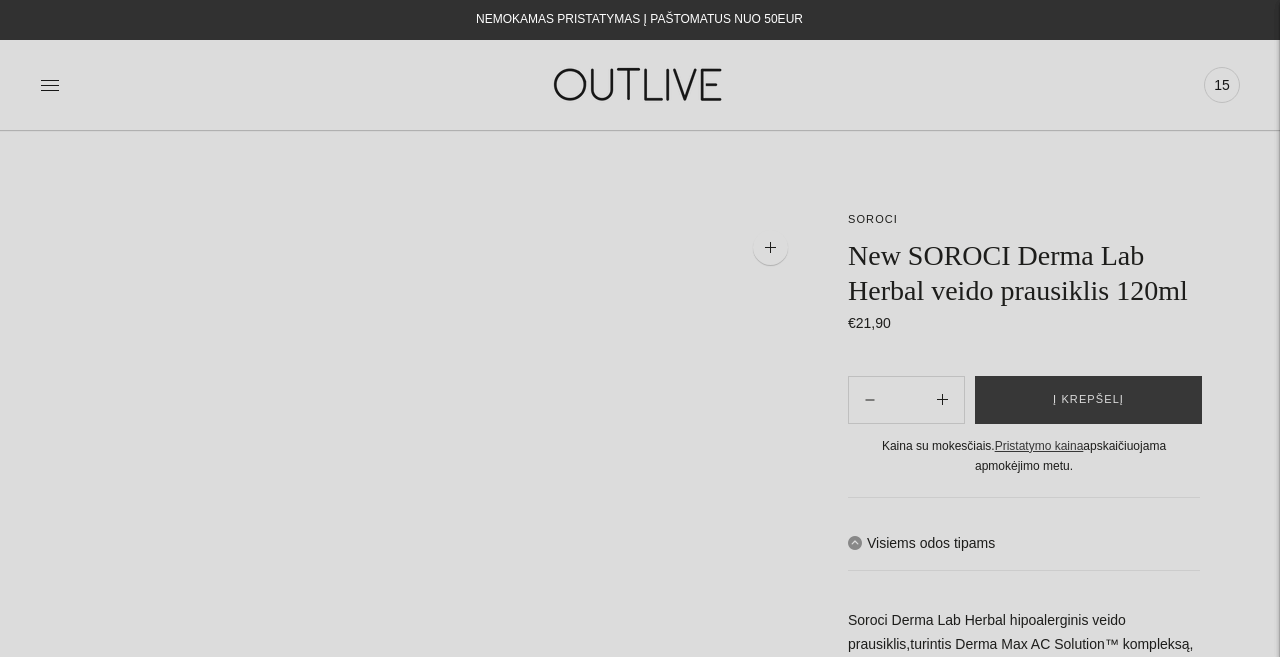 scroll, scrollTop: 719, scrollLeft: 0, axis: vertical 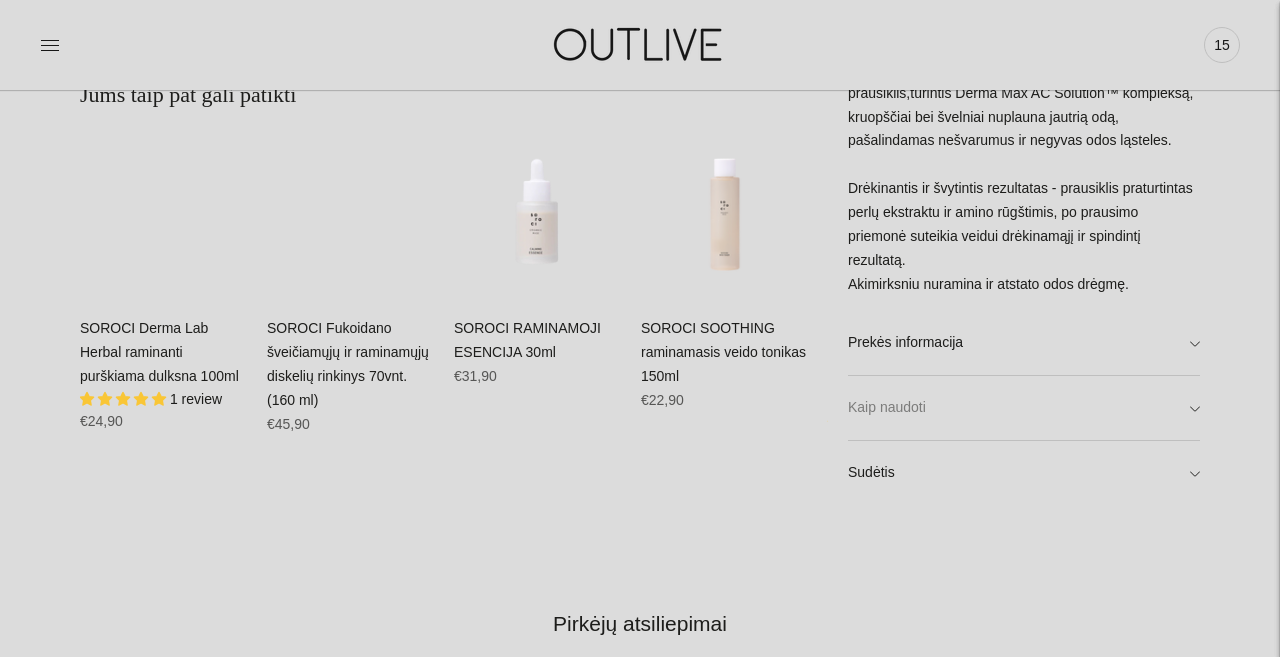 click on "Kaip naudoti" at bounding box center [1024, 408] 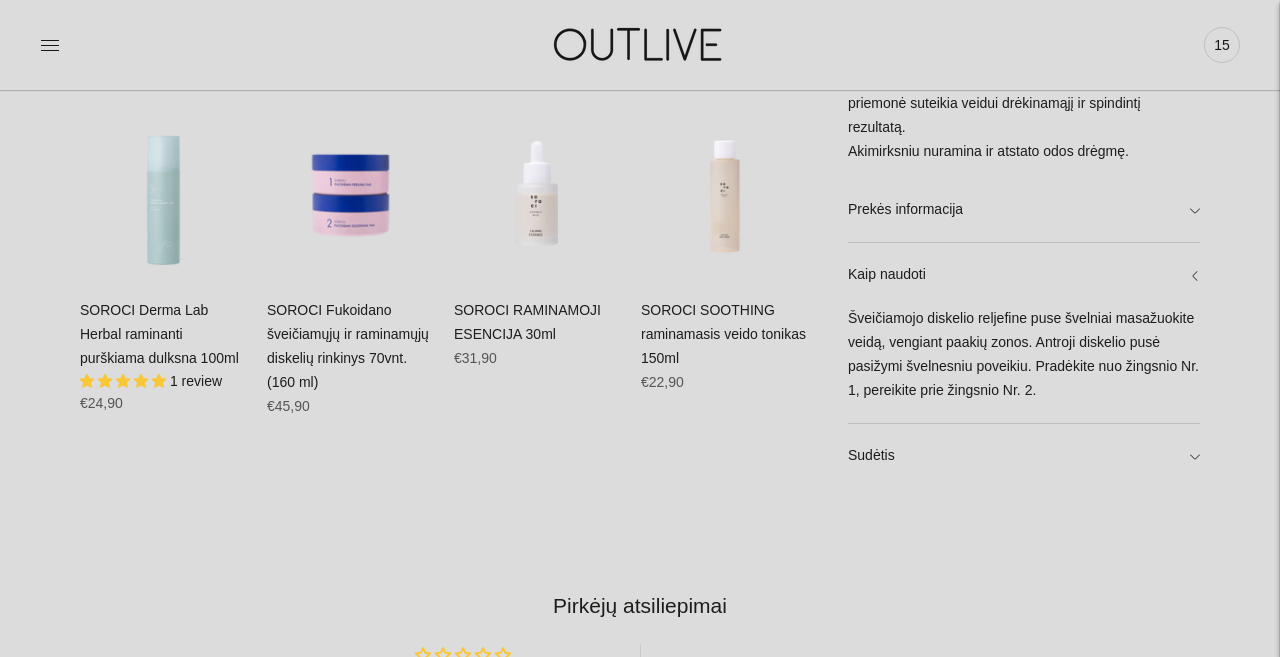 scroll, scrollTop: 1275, scrollLeft: 0, axis: vertical 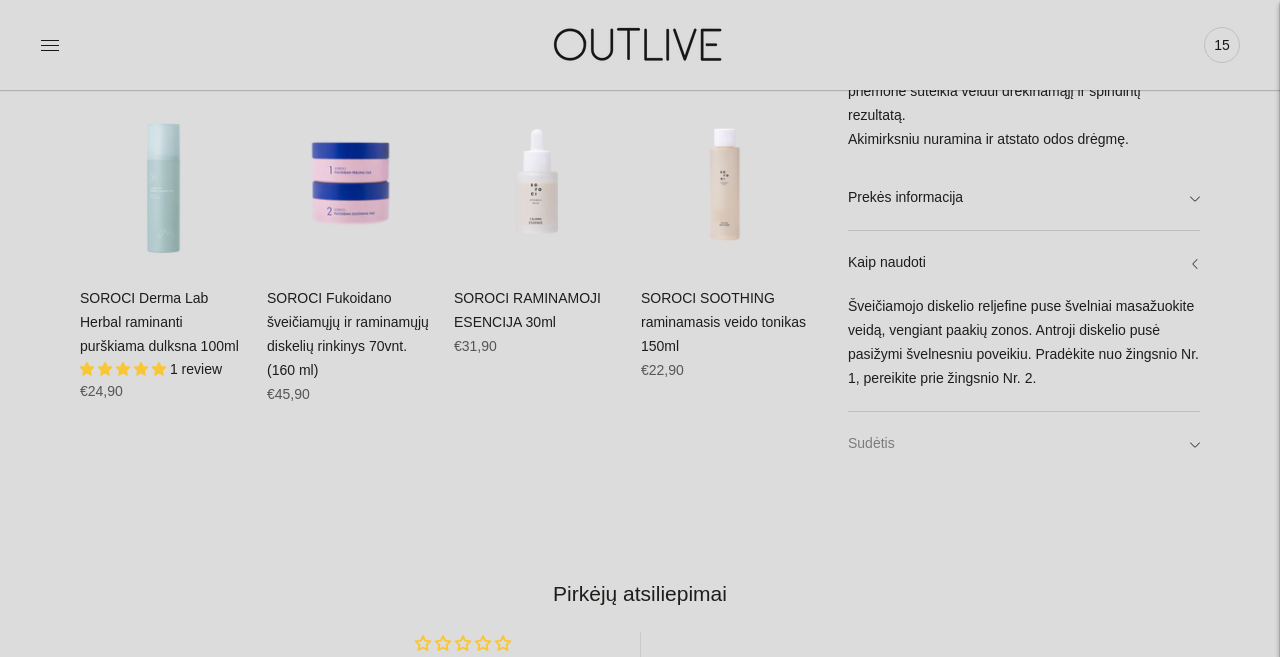 click on "Sudėtis" at bounding box center (1024, 443) 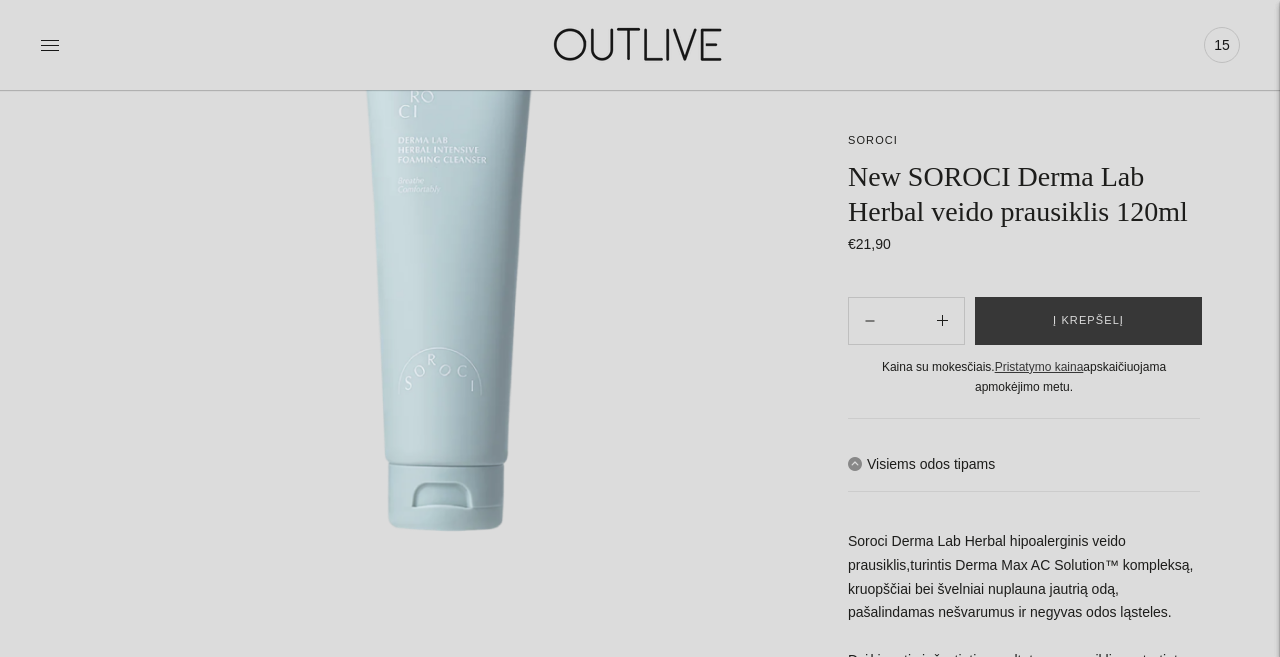 scroll, scrollTop: 316, scrollLeft: 0, axis: vertical 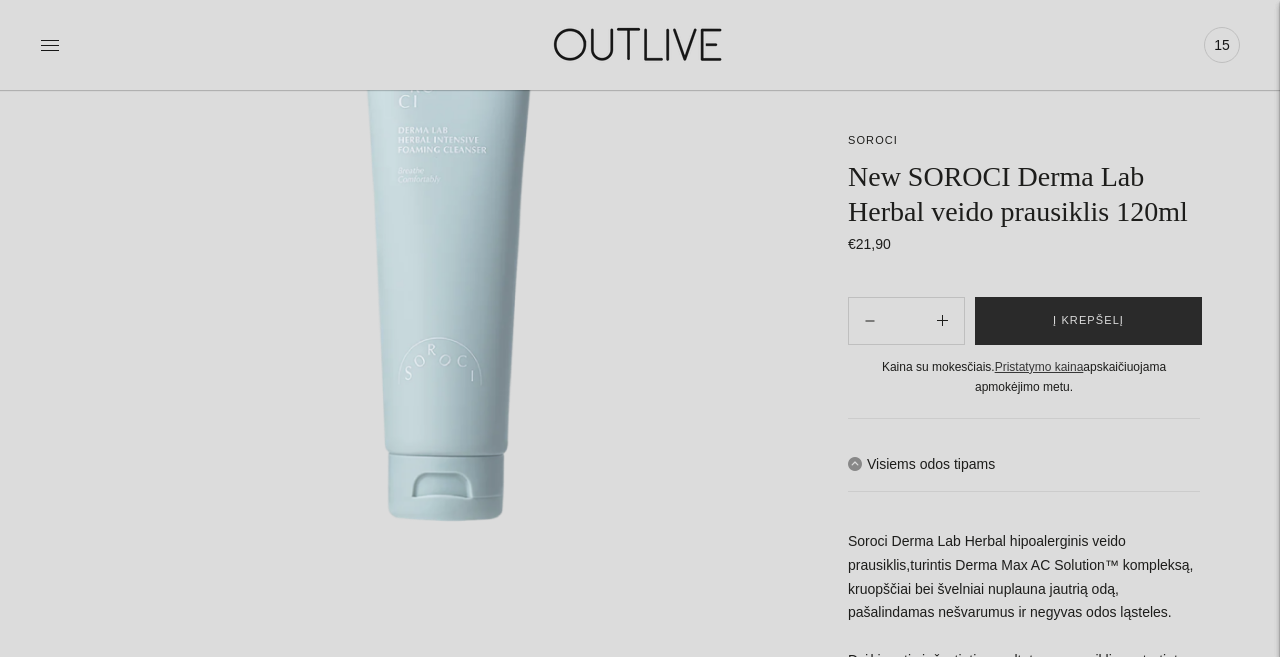click on "Į krepšelį" at bounding box center [1088, 321] 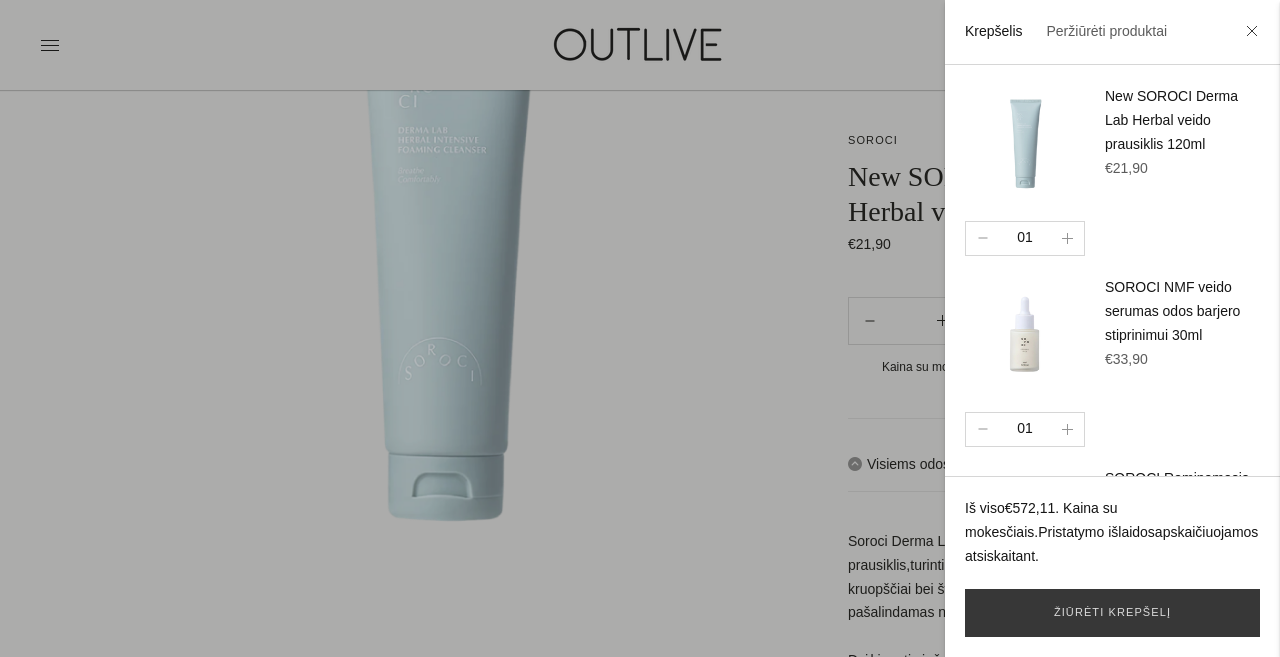 click at bounding box center [1252, 33] 